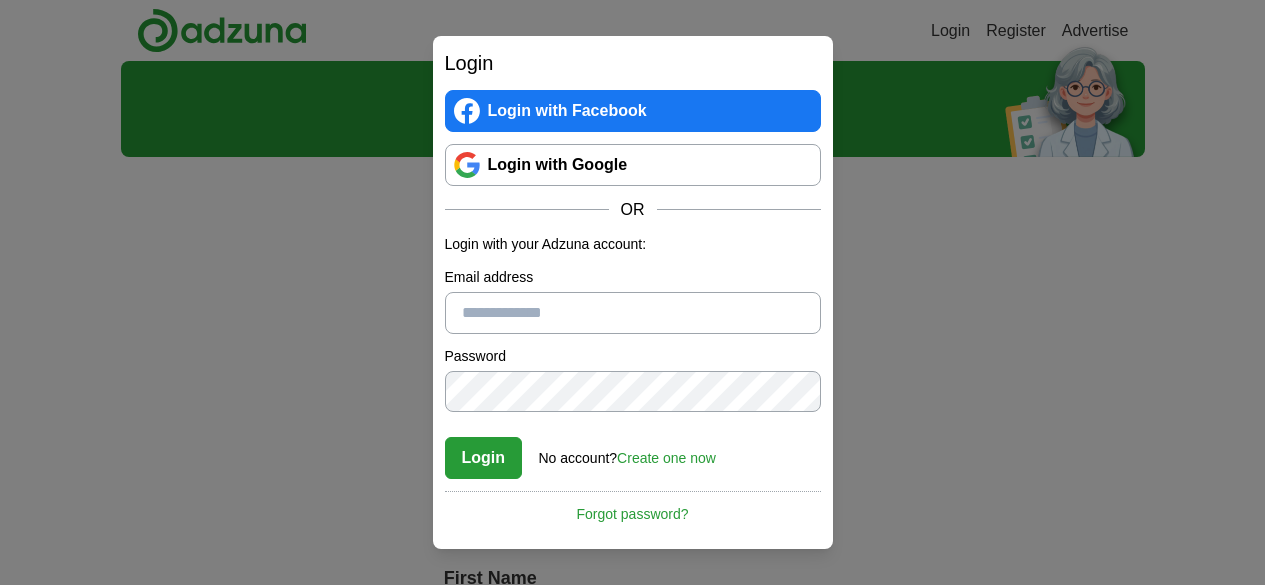 scroll, scrollTop: 0, scrollLeft: 0, axis: both 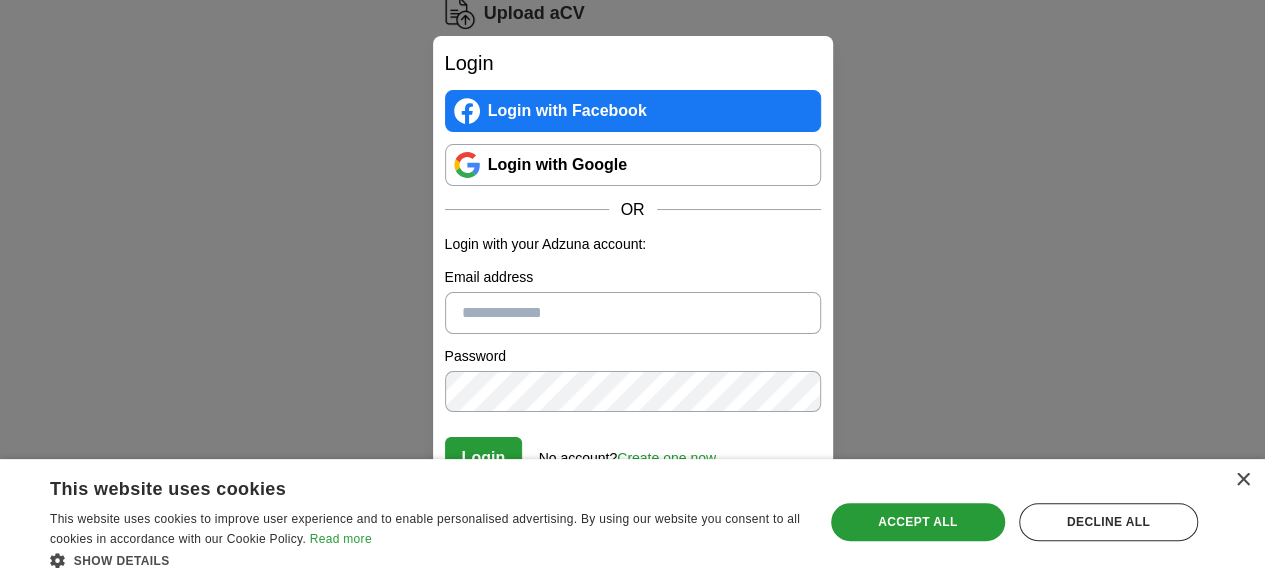 click on "Email address" at bounding box center [633, 313] 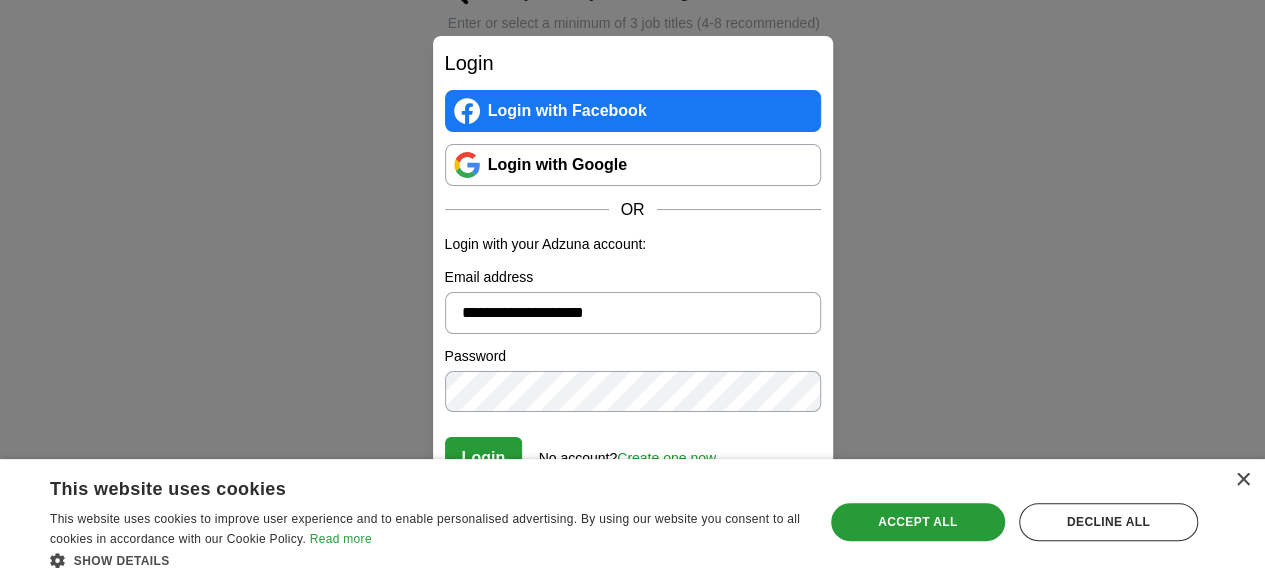 scroll, scrollTop: 800, scrollLeft: 0, axis: vertical 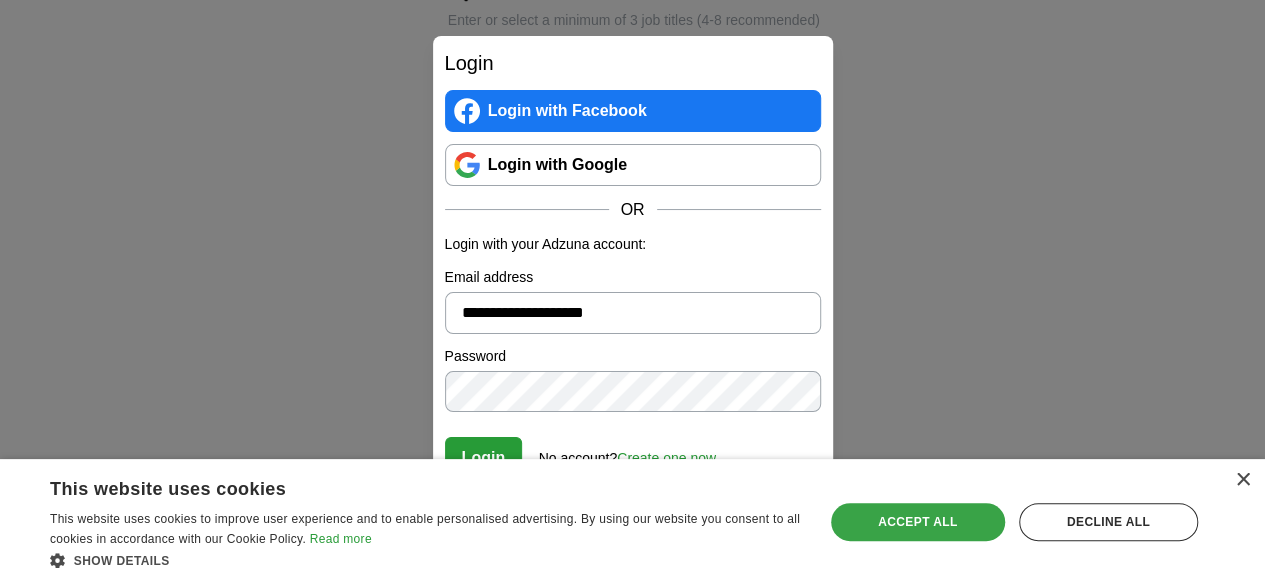 click on "Accept all" at bounding box center [918, 522] 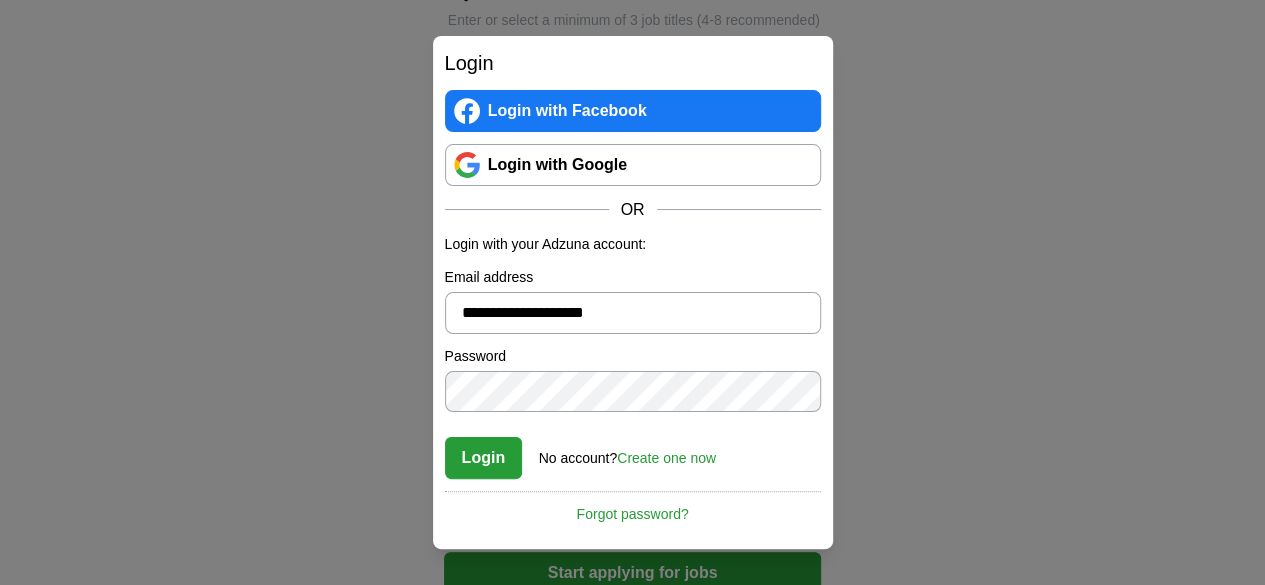 click on "Login" at bounding box center (484, 458) 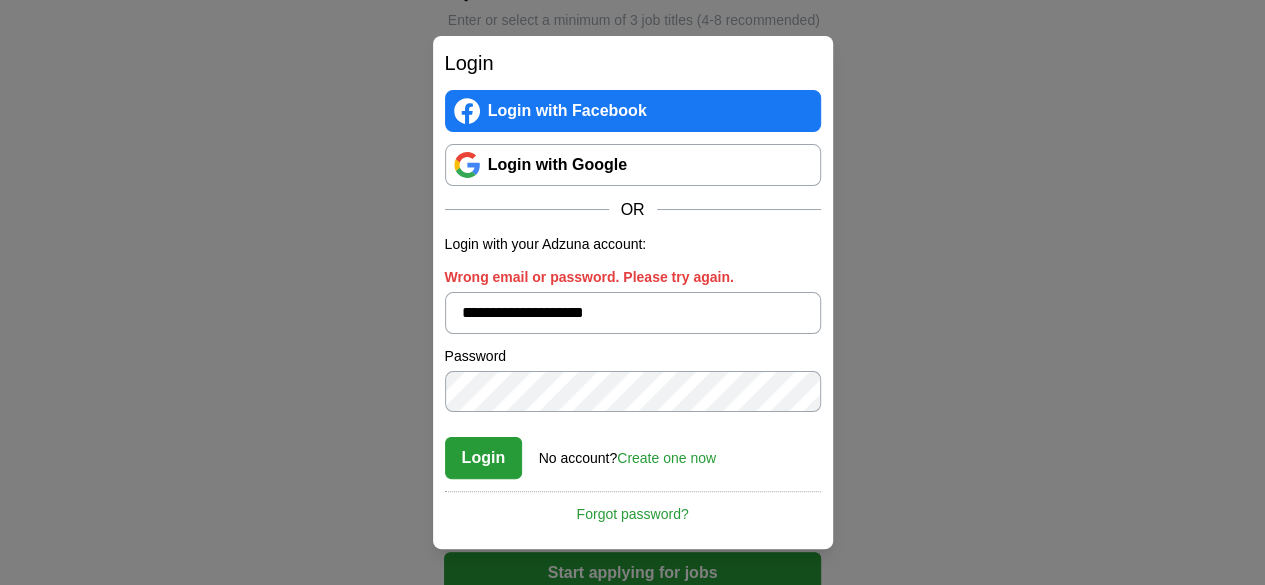 click on "Login" at bounding box center (484, 458) 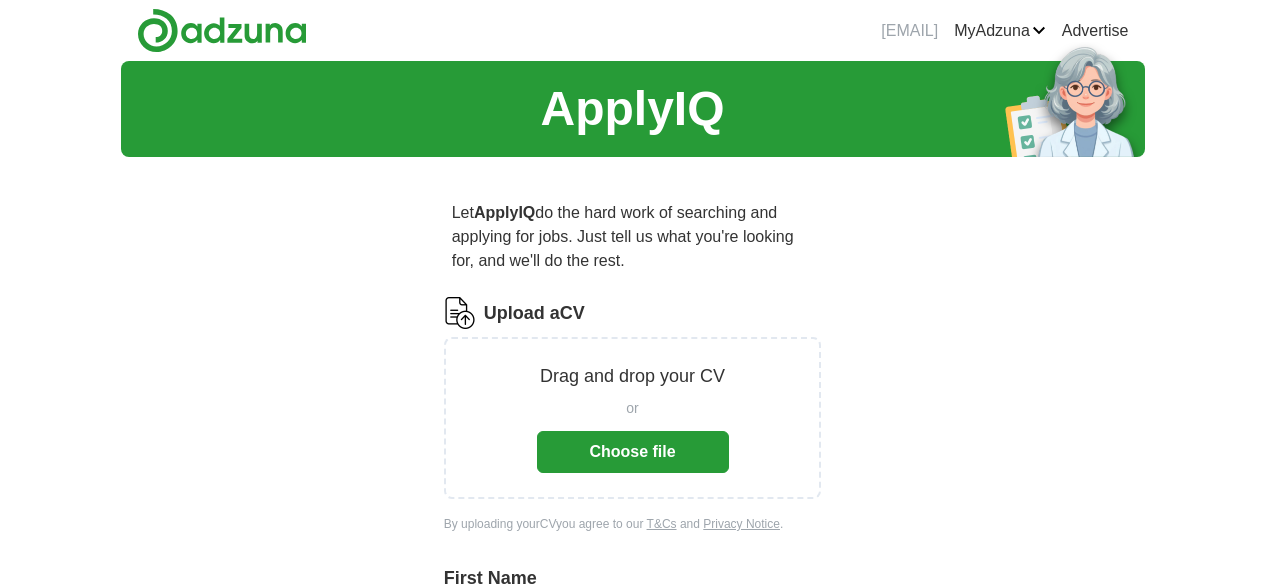 scroll, scrollTop: 0, scrollLeft: 0, axis: both 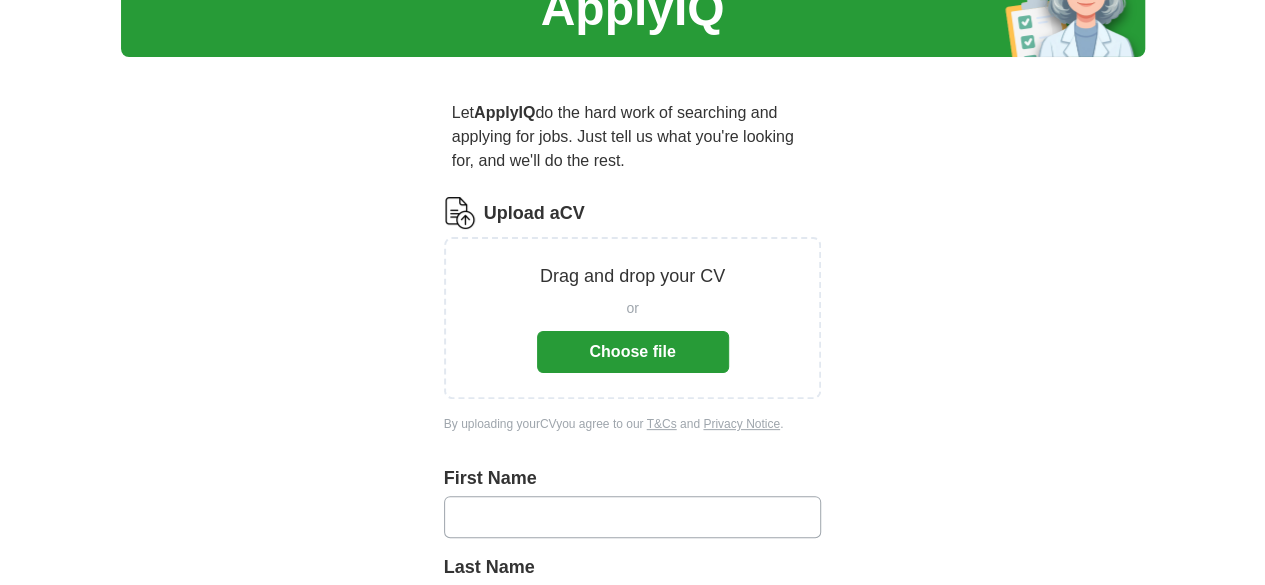 click on "Choose file" at bounding box center (633, 352) 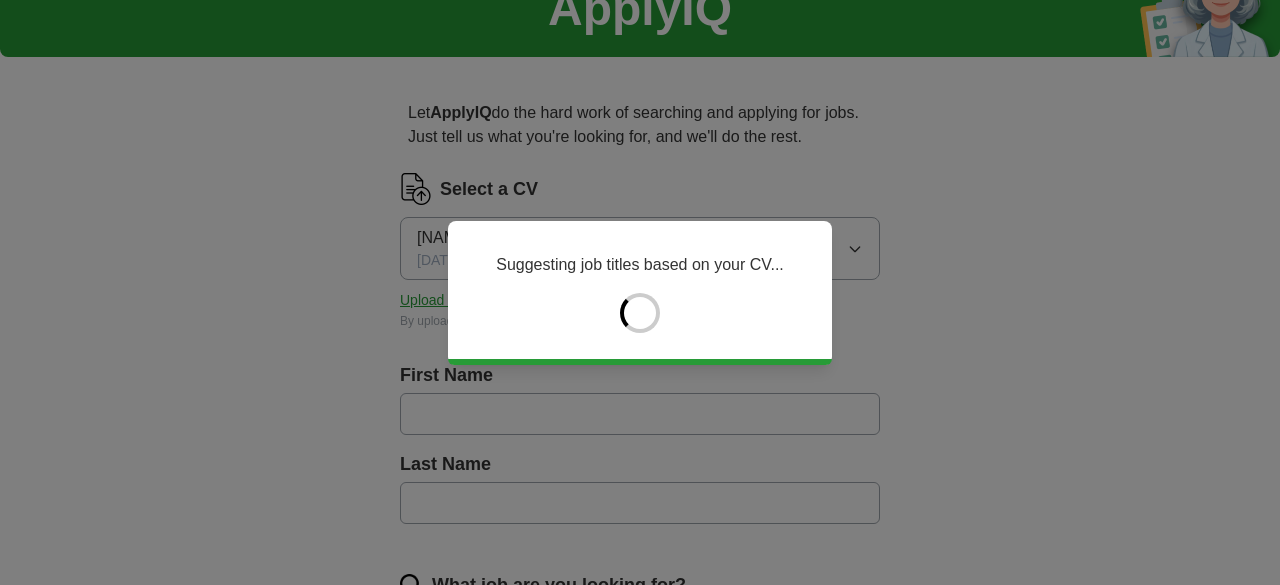 type on "******" 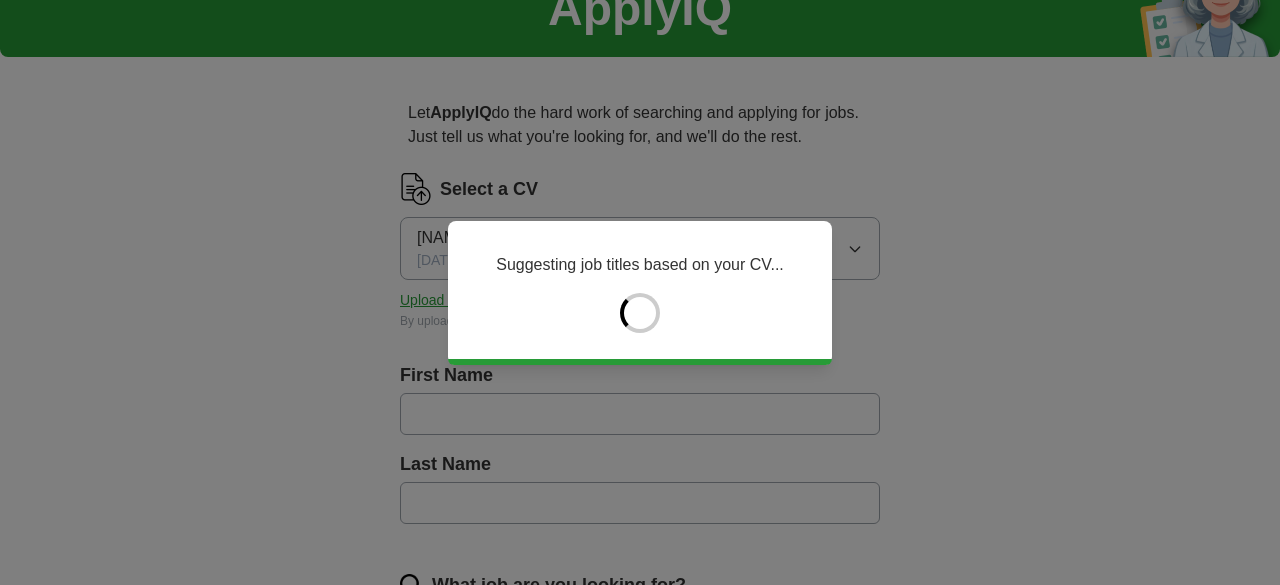 type on "******" 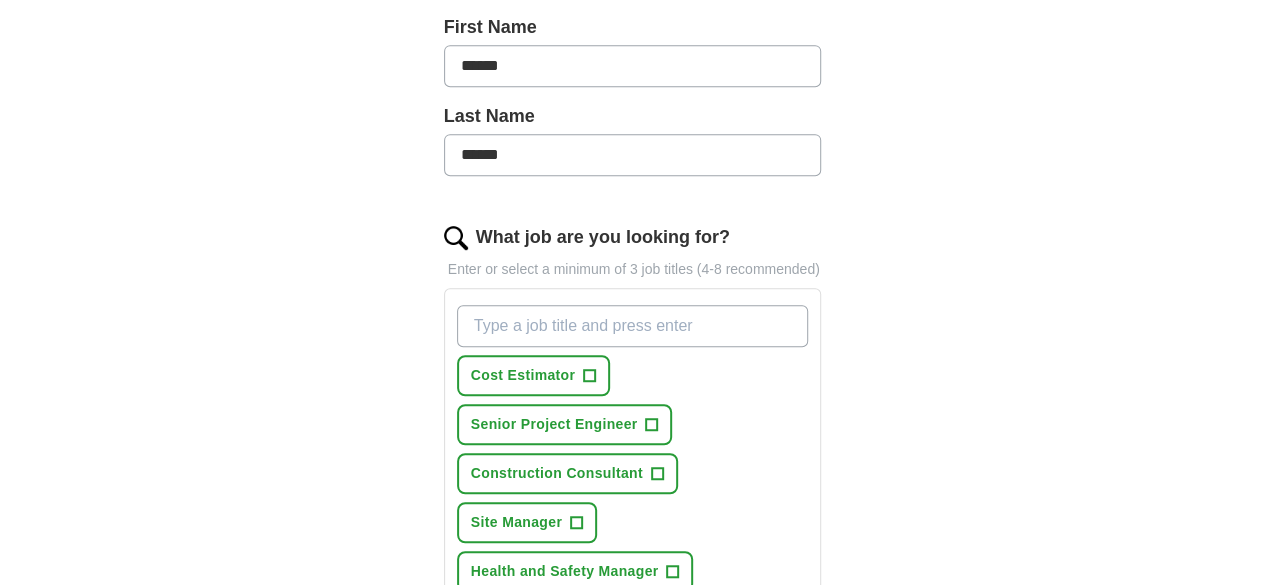 scroll, scrollTop: 500, scrollLeft: 0, axis: vertical 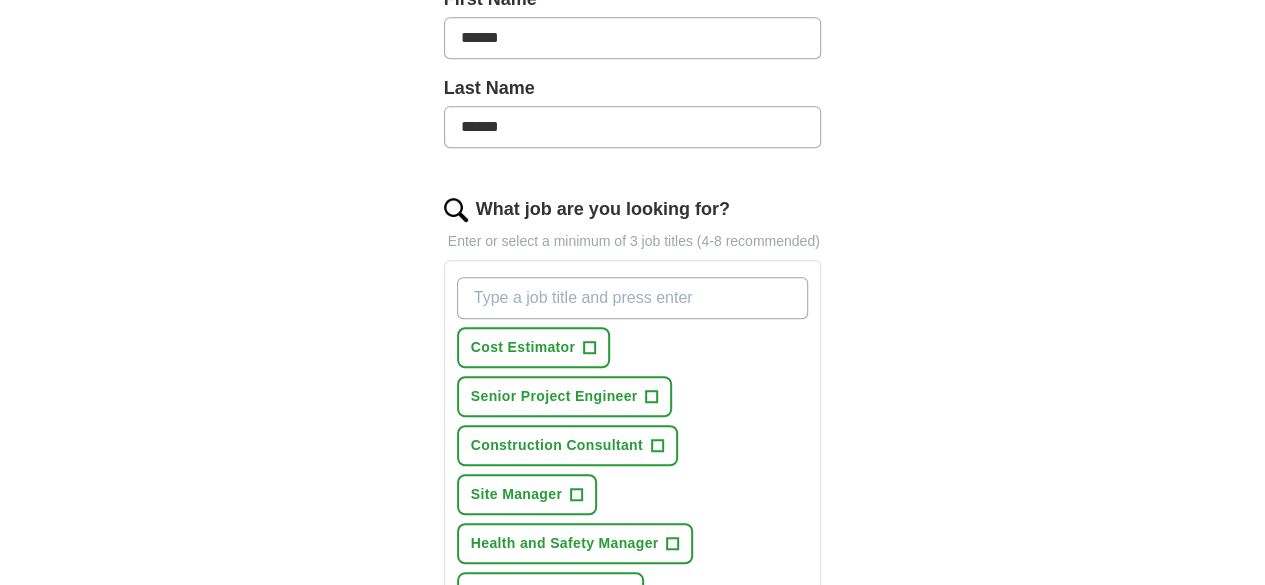 click on "What job are you looking for?" at bounding box center (633, 298) 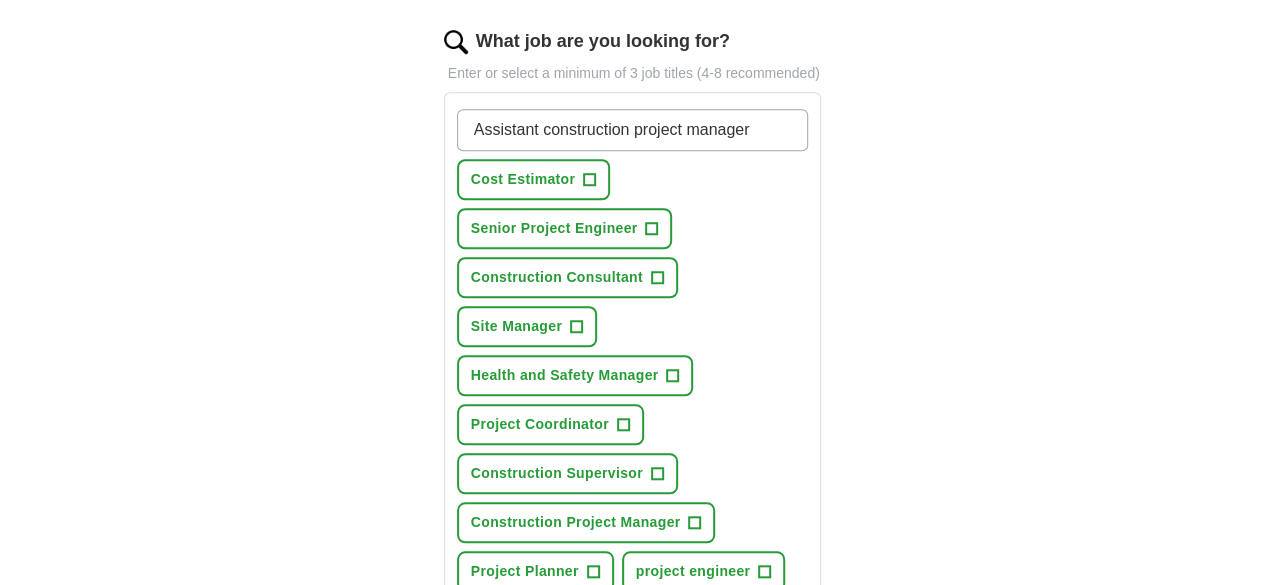 scroll, scrollTop: 700, scrollLeft: 0, axis: vertical 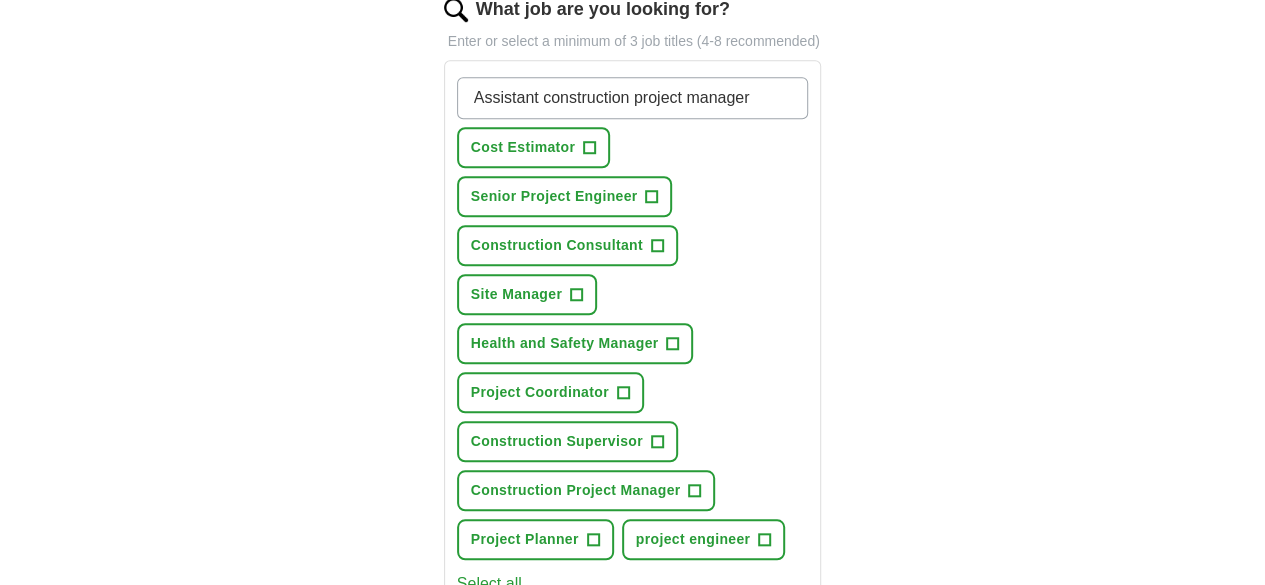 type on "Assistant construction project manager" 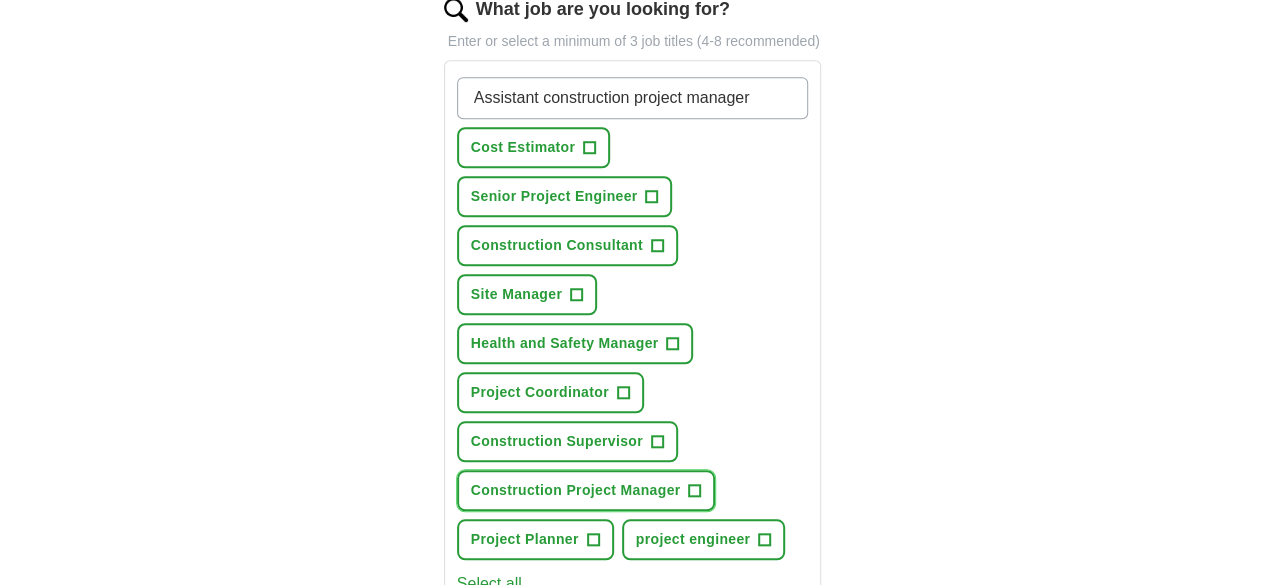click on "Construction Project Manager +" at bounding box center (586, 490) 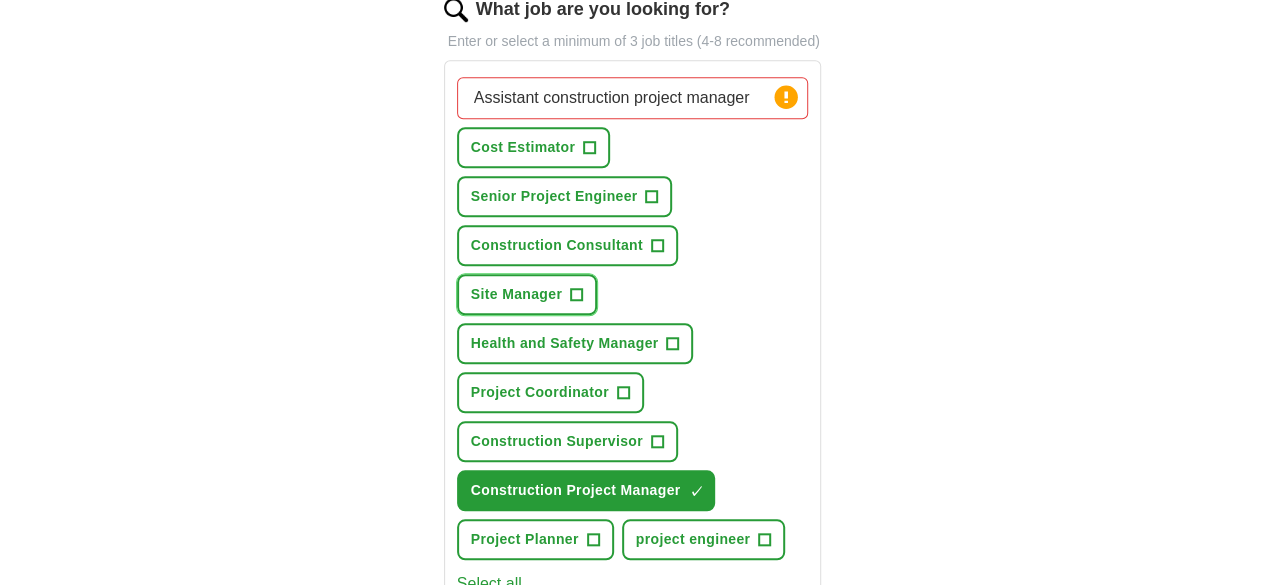 click on "+" at bounding box center (577, 295) 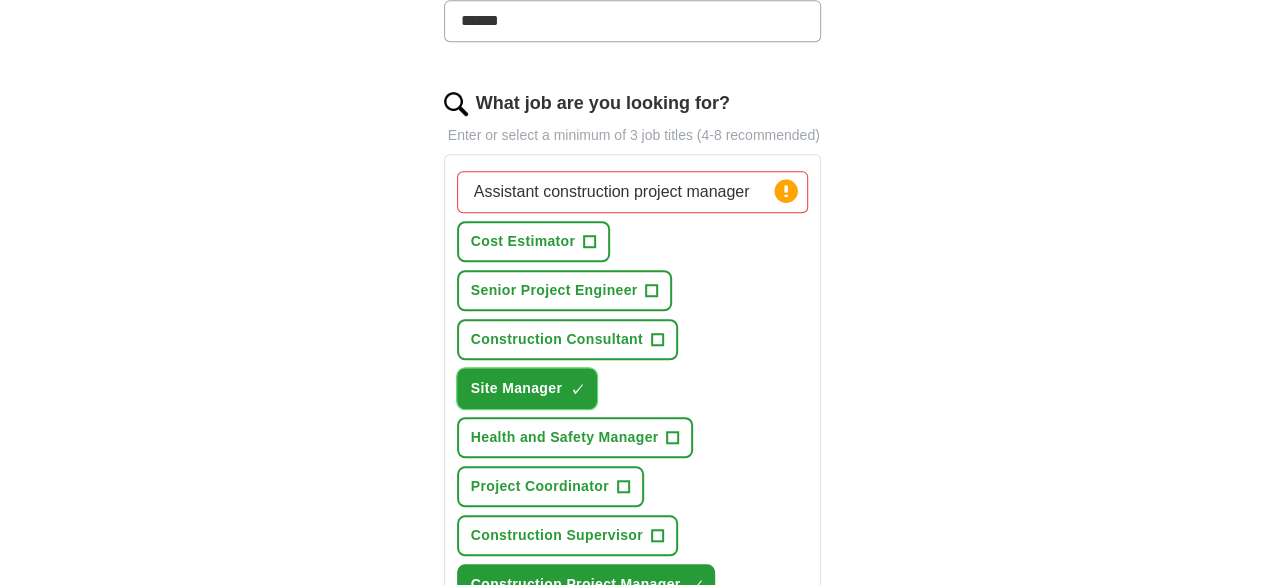 scroll, scrollTop: 600, scrollLeft: 0, axis: vertical 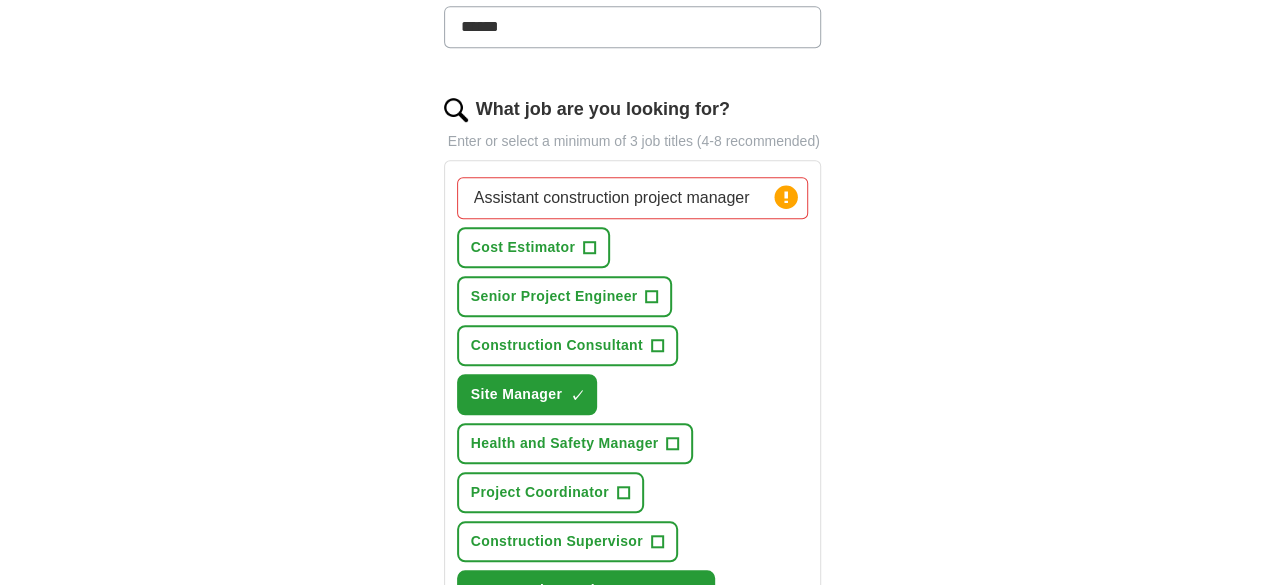 click on "Assistant construction project manager" at bounding box center [633, 198] 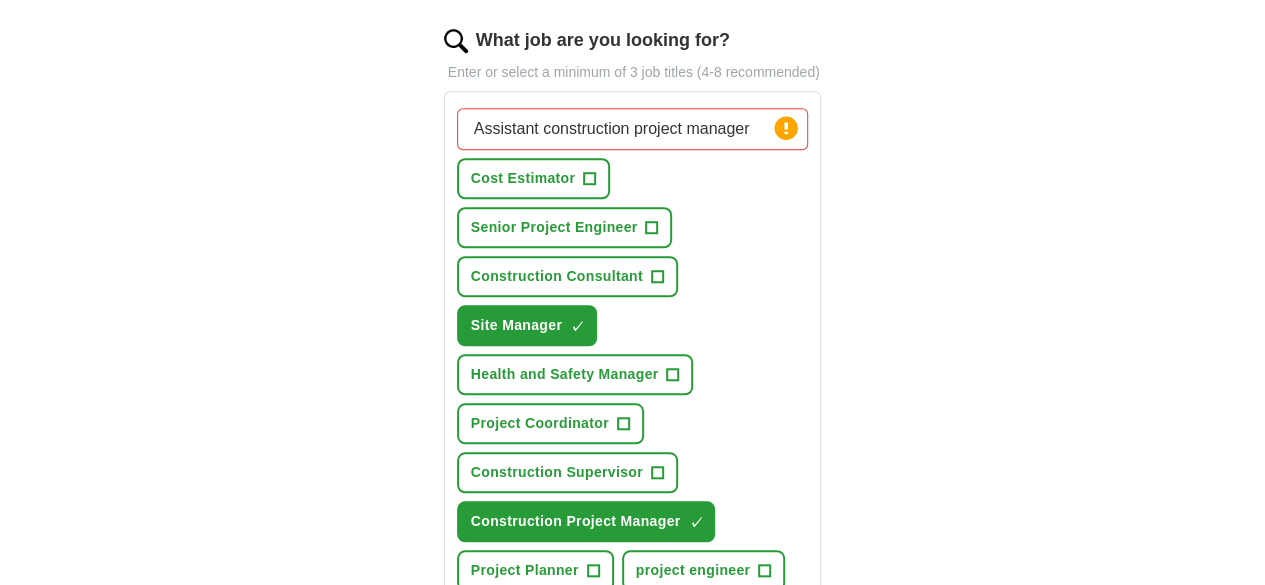 scroll, scrollTop: 700, scrollLeft: 0, axis: vertical 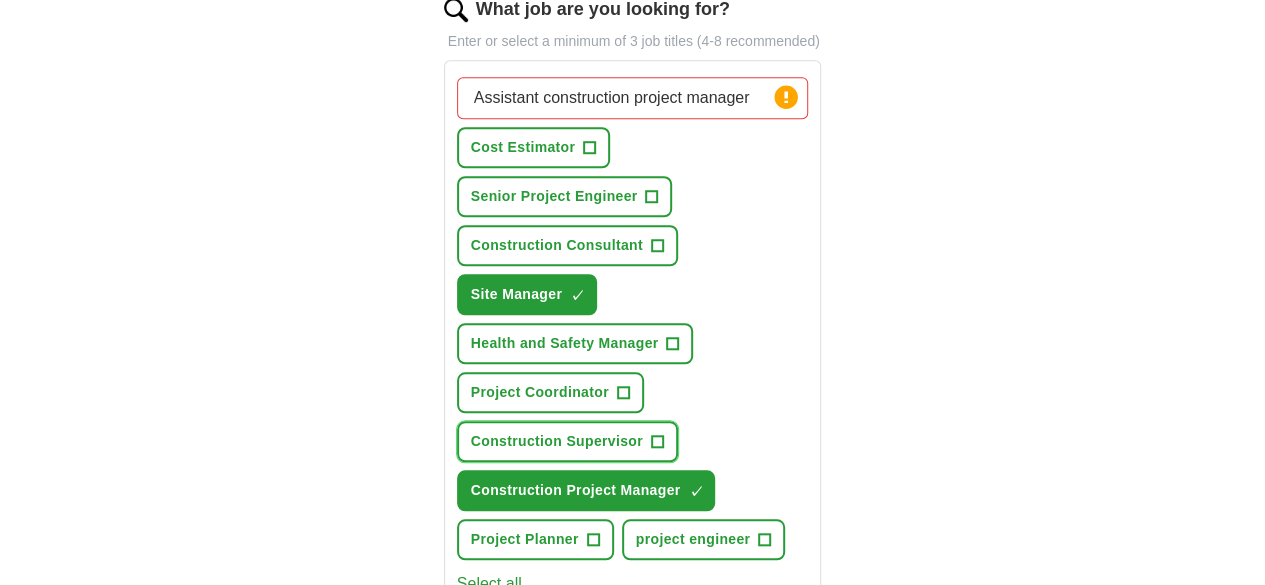 click on "+" at bounding box center [657, 442] 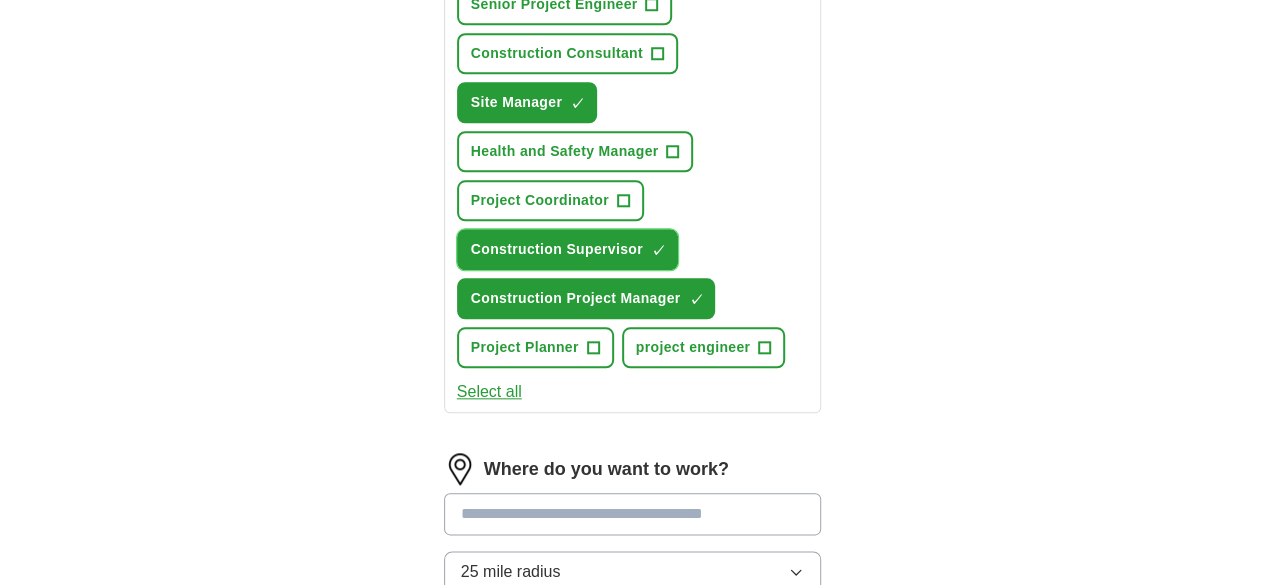scroll, scrollTop: 900, scrollLeft: 0, axis: vertical 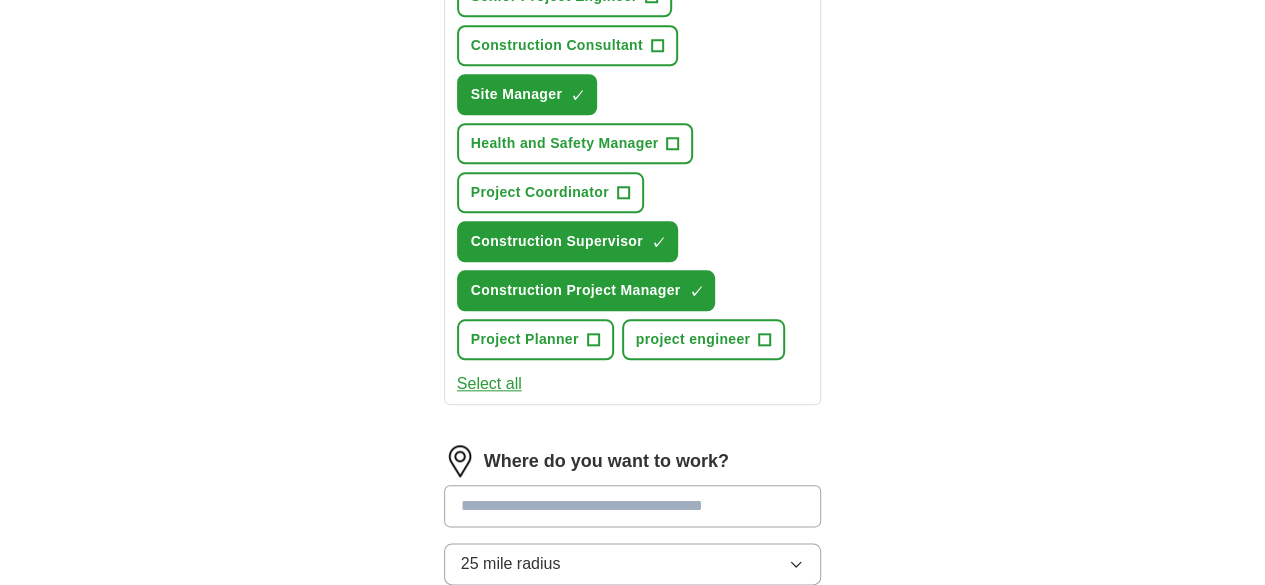 click at bounding box center (633, 506) 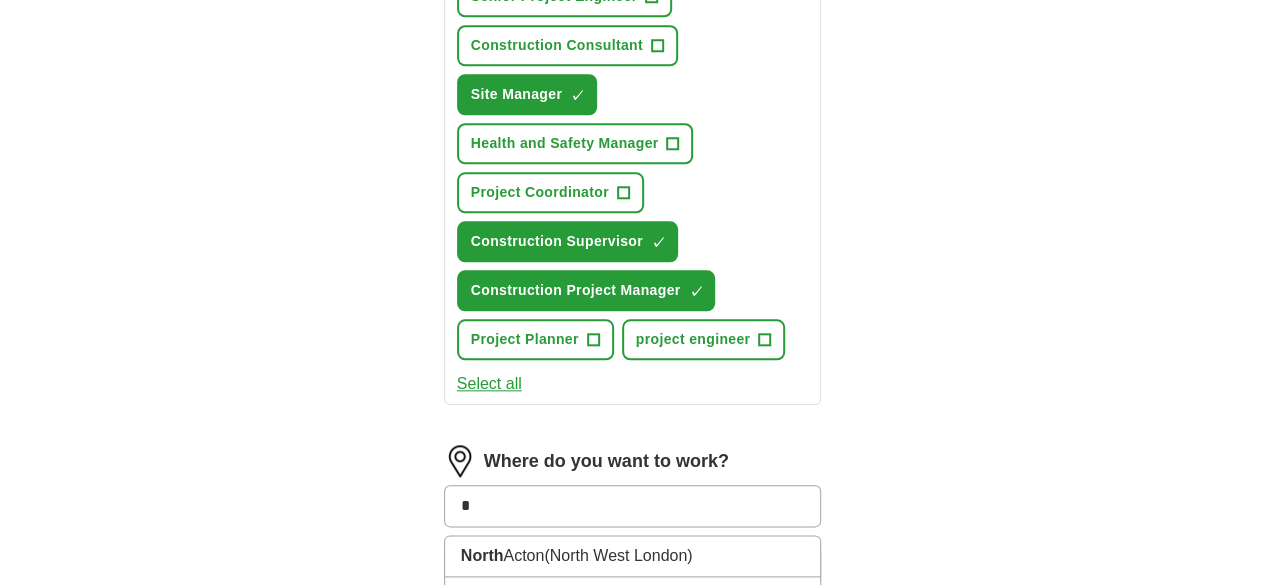 type on "*" 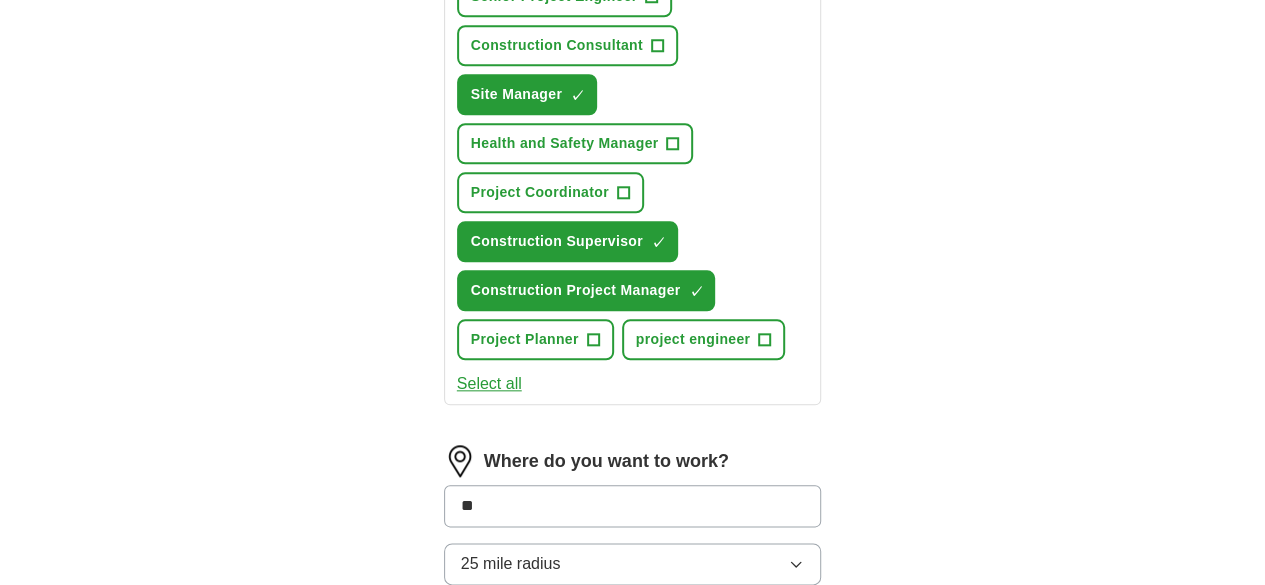 type on "***" 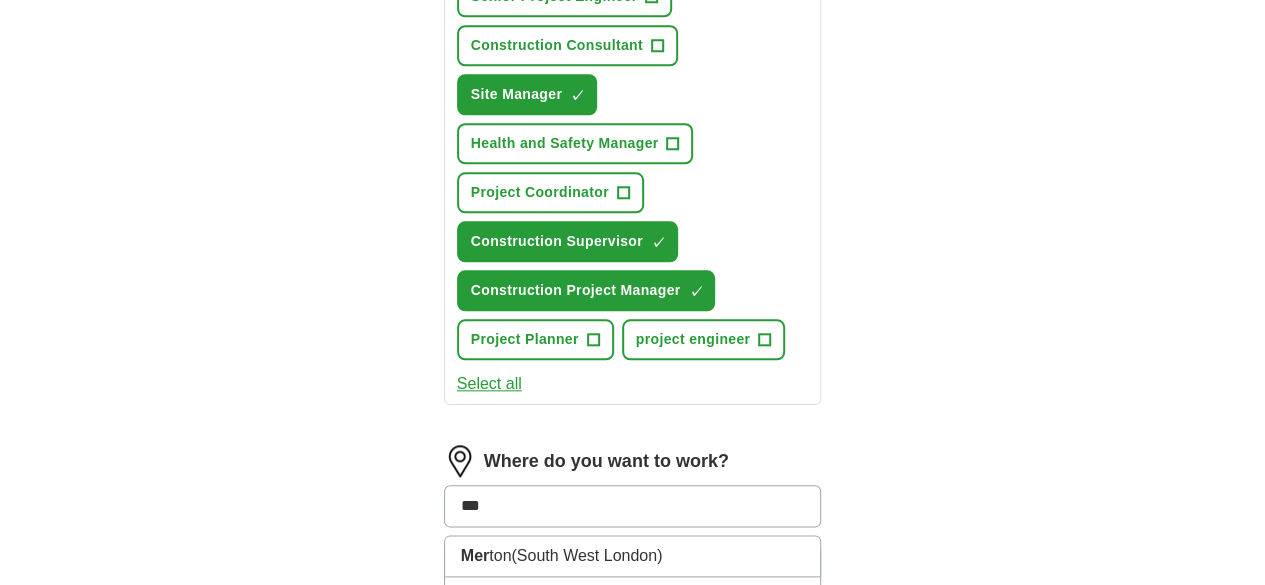 click on "[REGION] (North [REGION])" at bounding box center (633, 679) 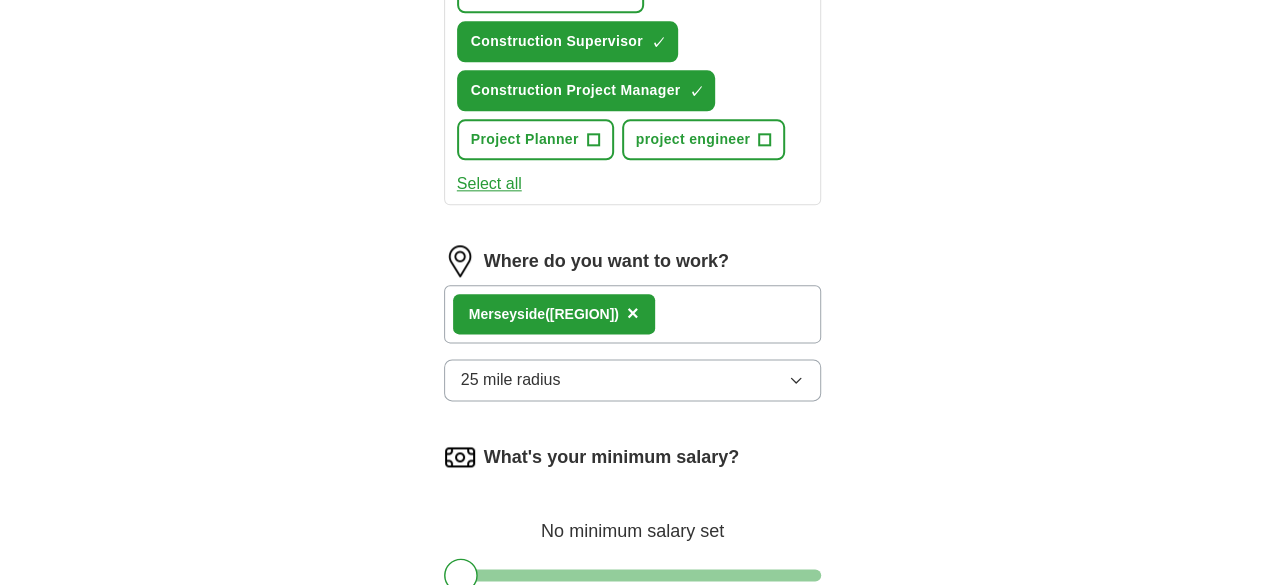 scroll, scrollTop: 1200, scrollLeft: 0, axis: vertical 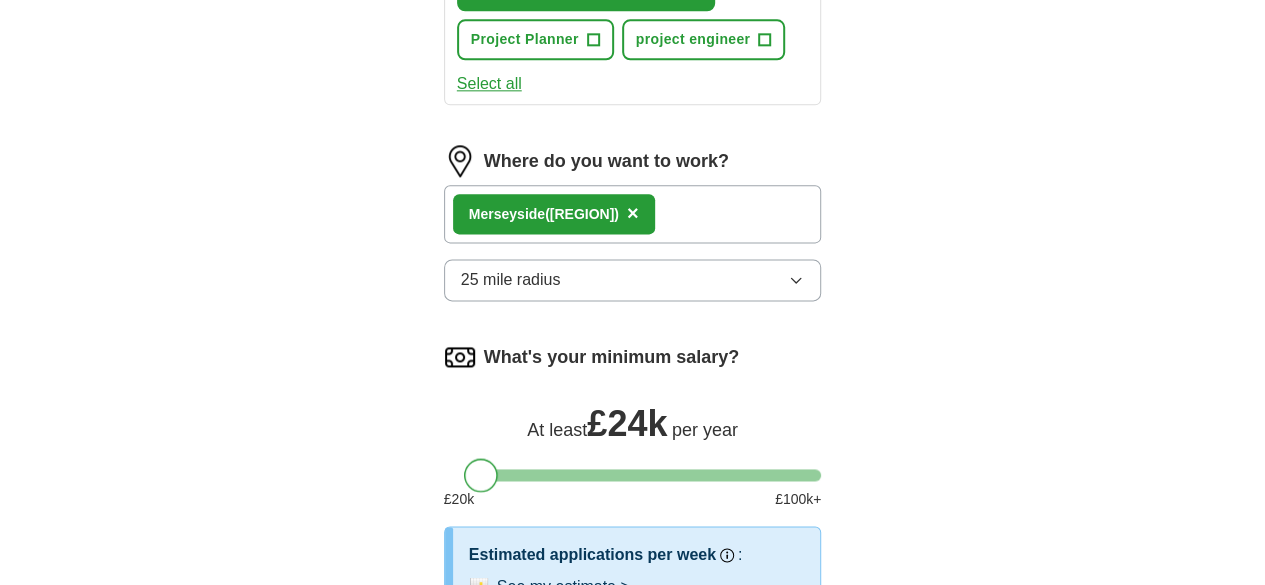 drag, startPoint x: 854, startPoint y: 305, endPoint x: 462, endPoint y: 317, distance: 392.18362 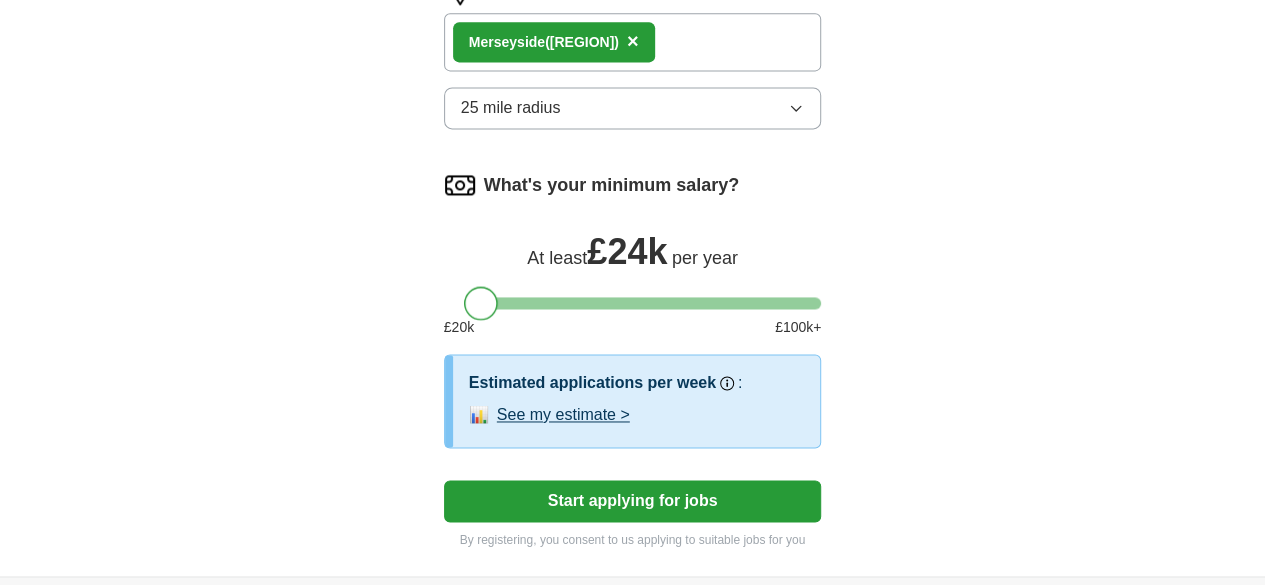 scroll, scrollTop: 1400, scrollLeft: 0, axis: vertical 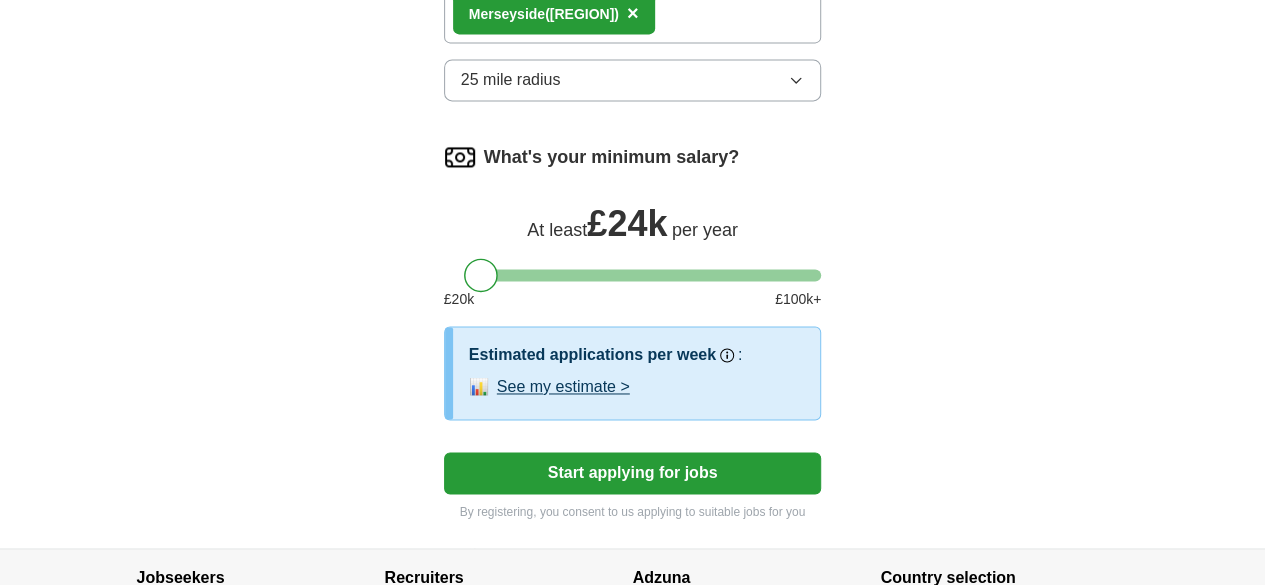 click on "See my estimate >" at bounding box center [563, 387] 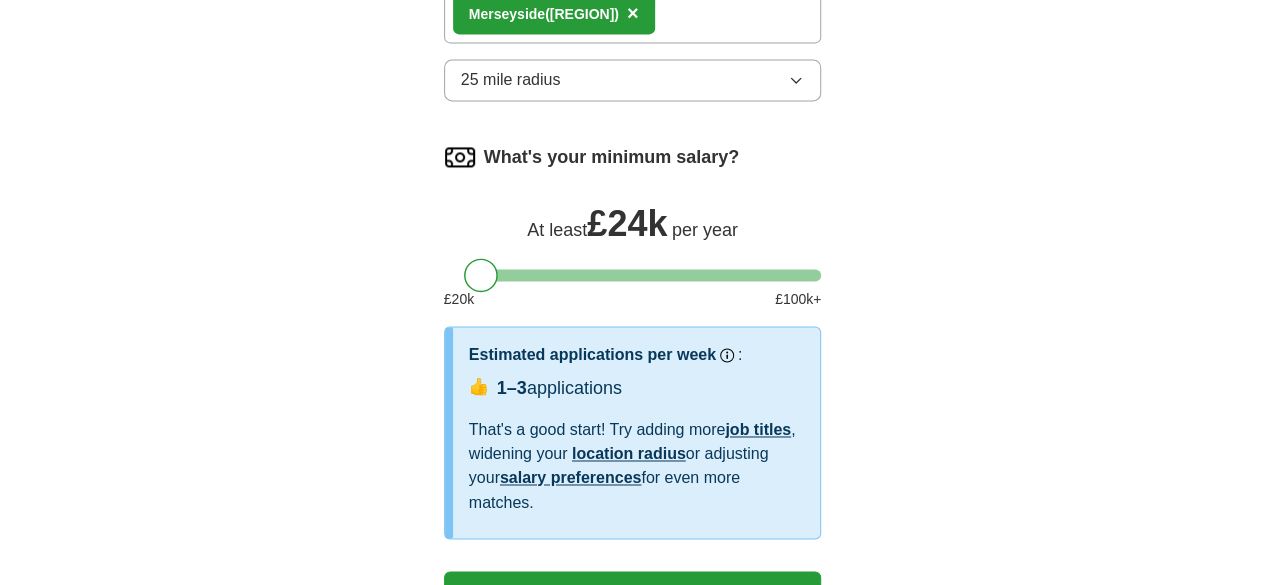 click on "1–3  applications" at bounding box center (559, 388) 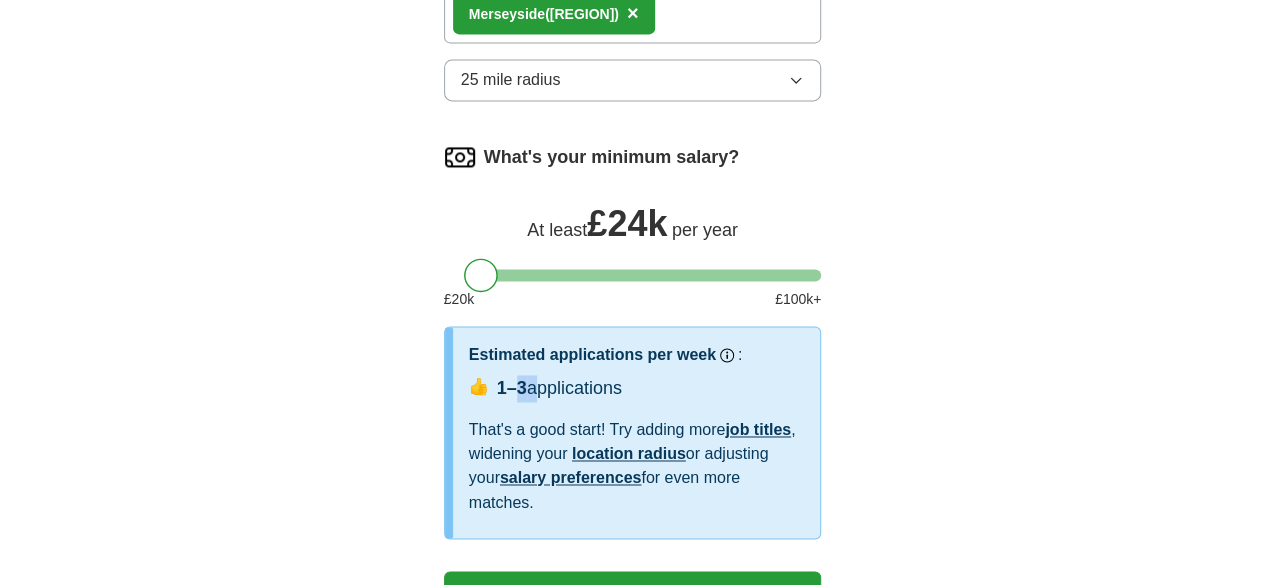 click on "1–3" at bounding box center [512, 388] 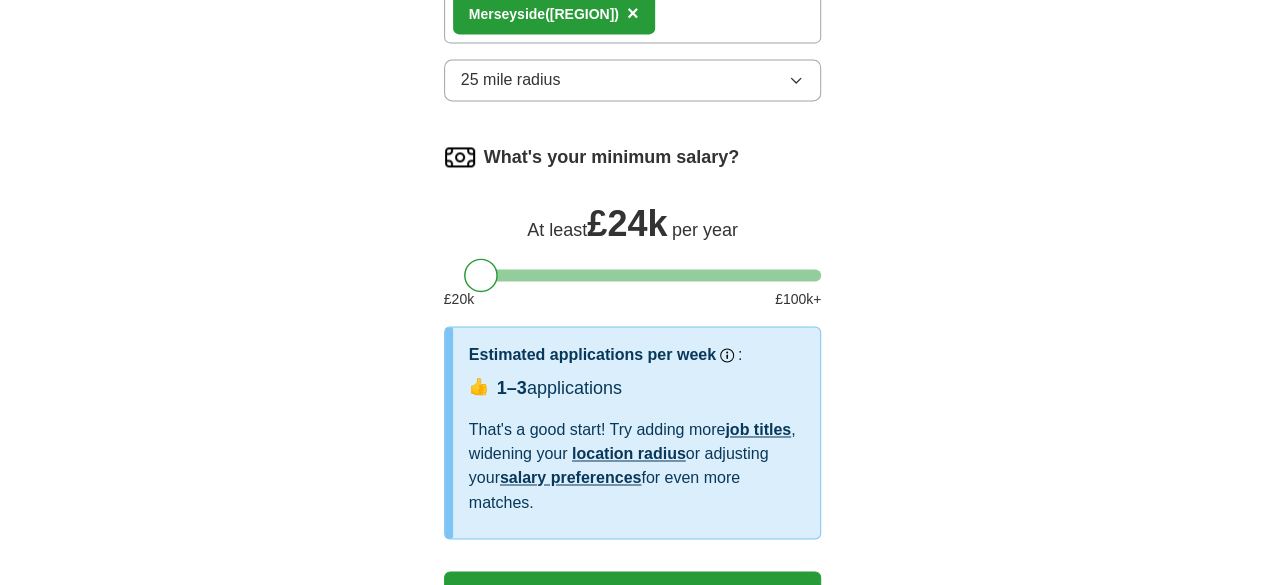 click on "Estimated applications per week Our best guess based on live jobs today,  and others like you. : 👍 1–3  applications That's a good start! Try adding more  job titles , widening your   location radius  or adjusting your  salary preferences  for even more matches." at bounding box center [637, 430] 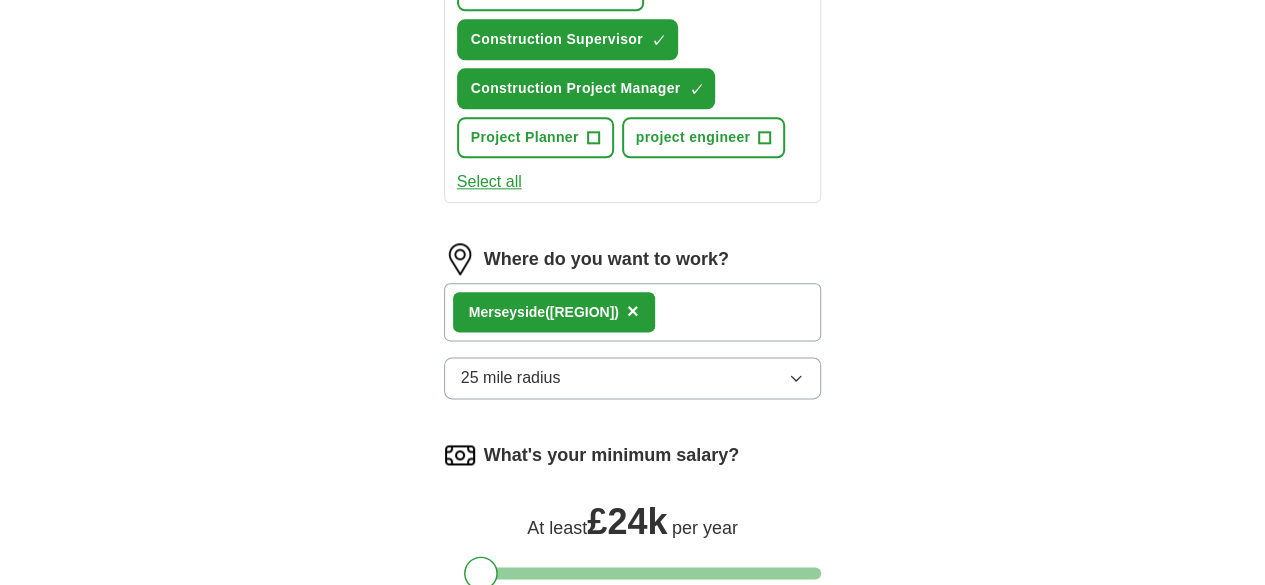 scroll, scrollTop: 1100, scrollLeft: 0, axis: vertical 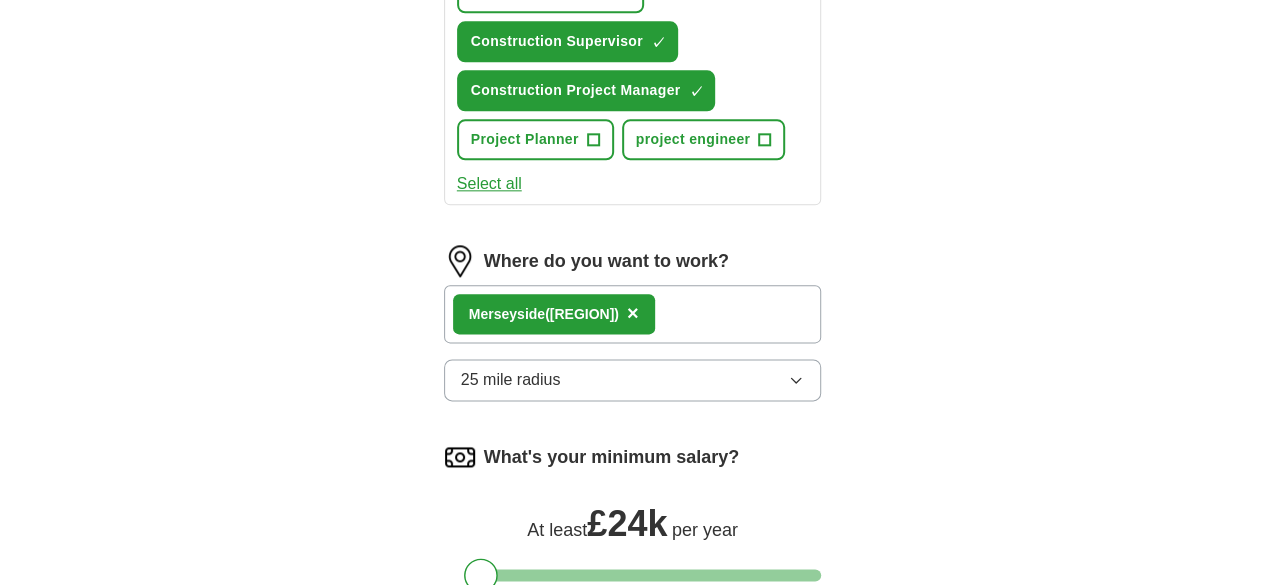 click 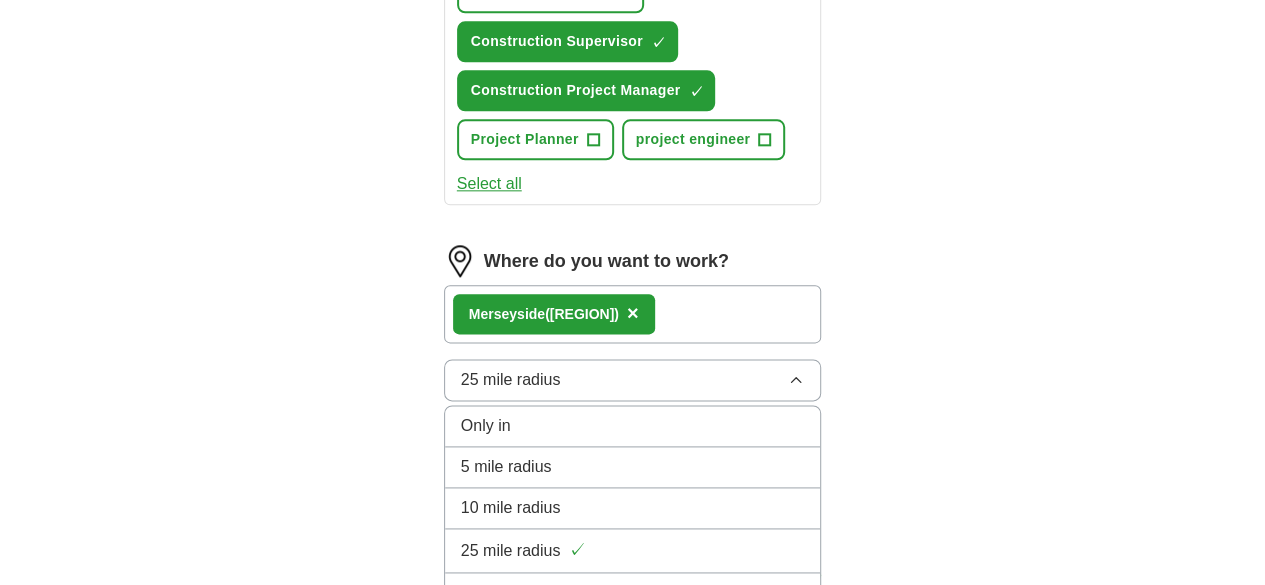 click on "50 mile radius" at bounding box center (633, 593) 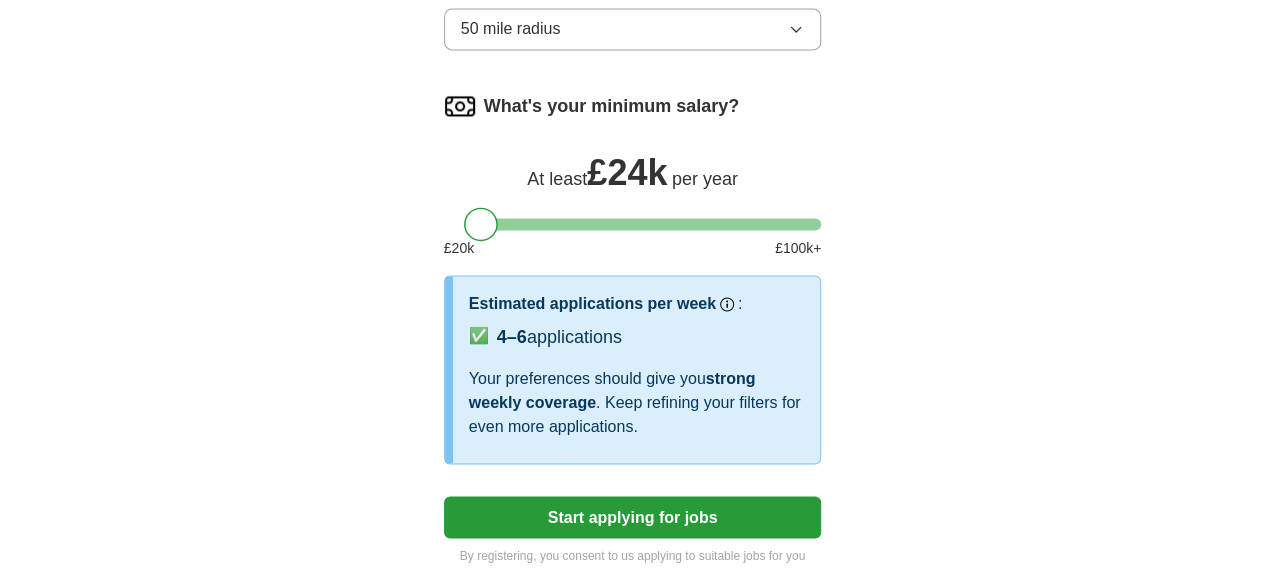 scroll, scrollTop: 1479, scrollLeft: 0, axis: vertical 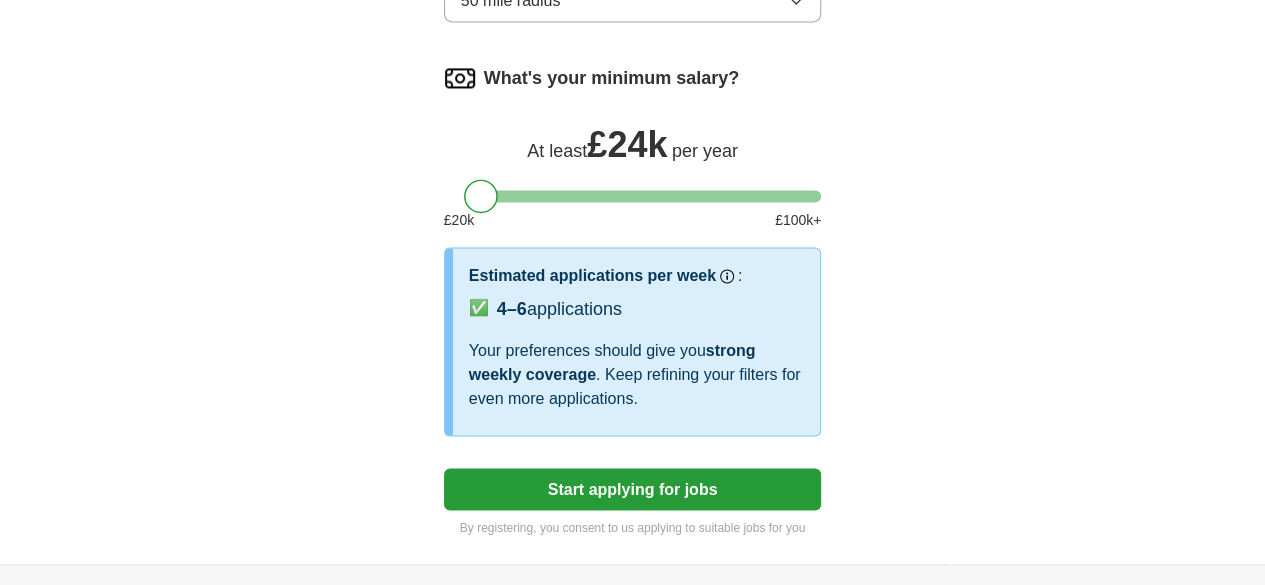 click on "Start applying for jobs" at bounding box center [633, 489] 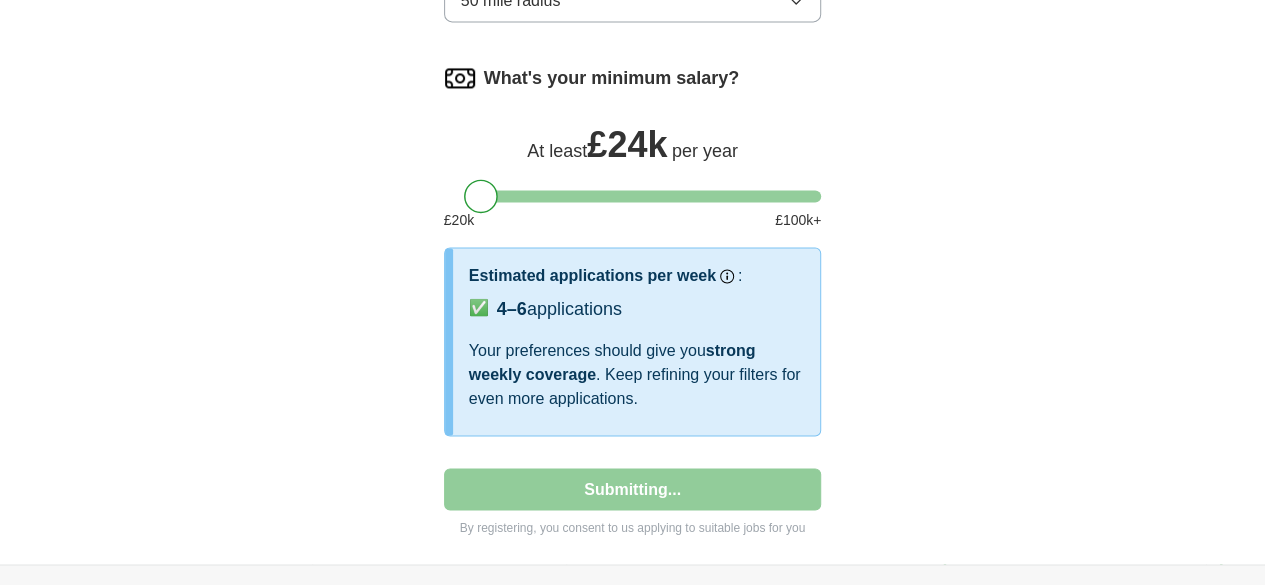 select on "**" 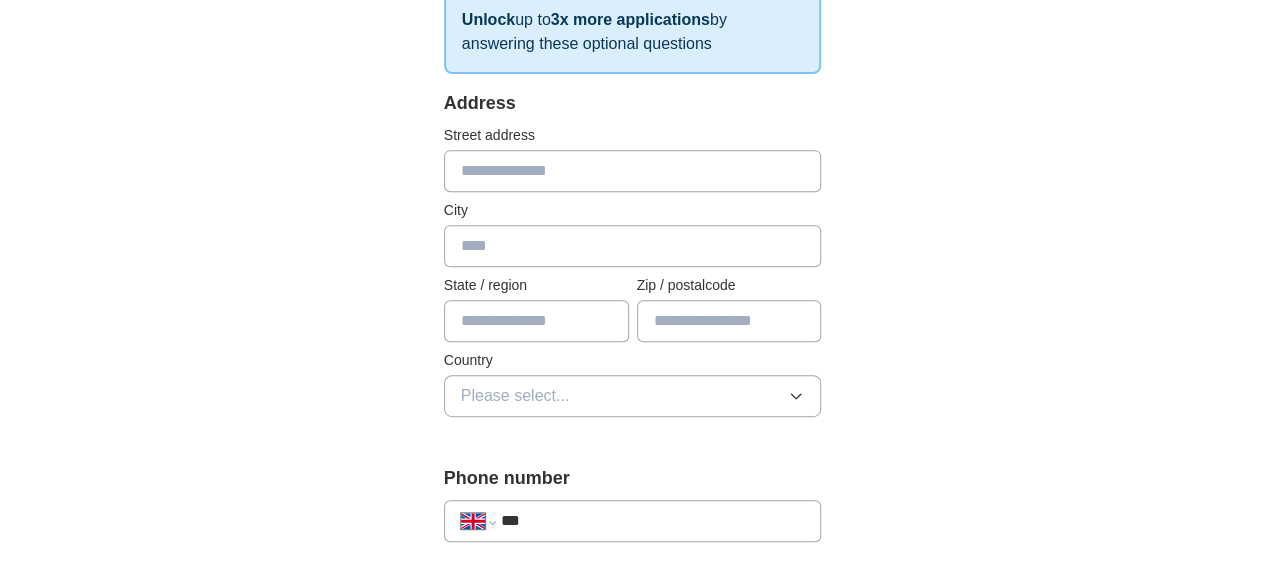 scroll, scrollTop: 400, scrollLeft: 0, axis: vertical 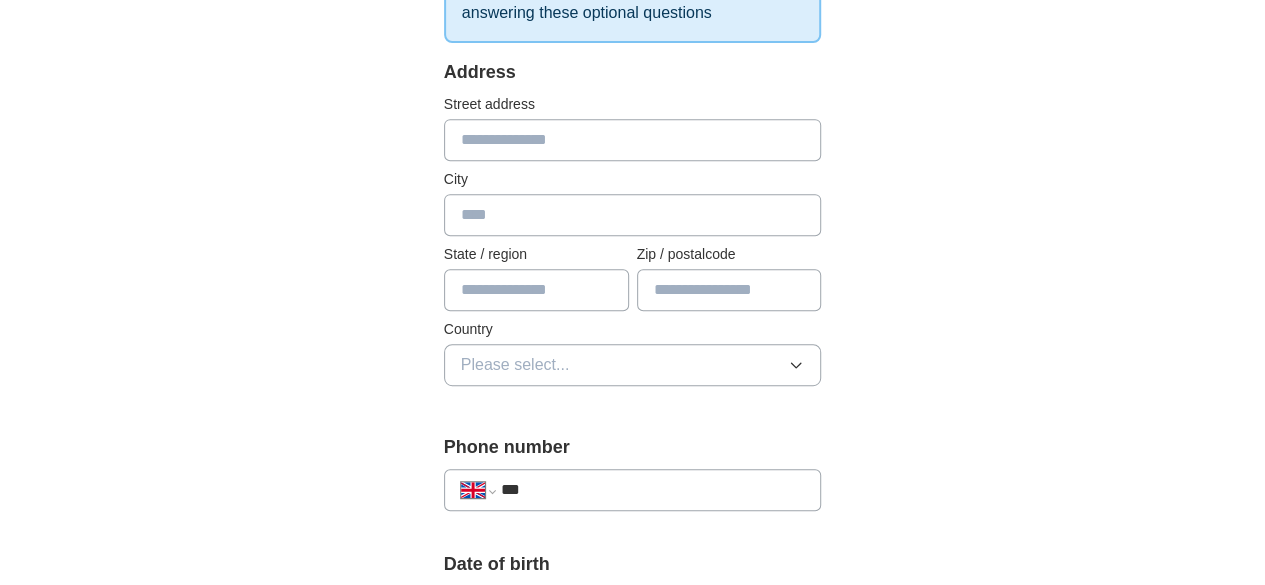 click at bounding box center [633, 140] 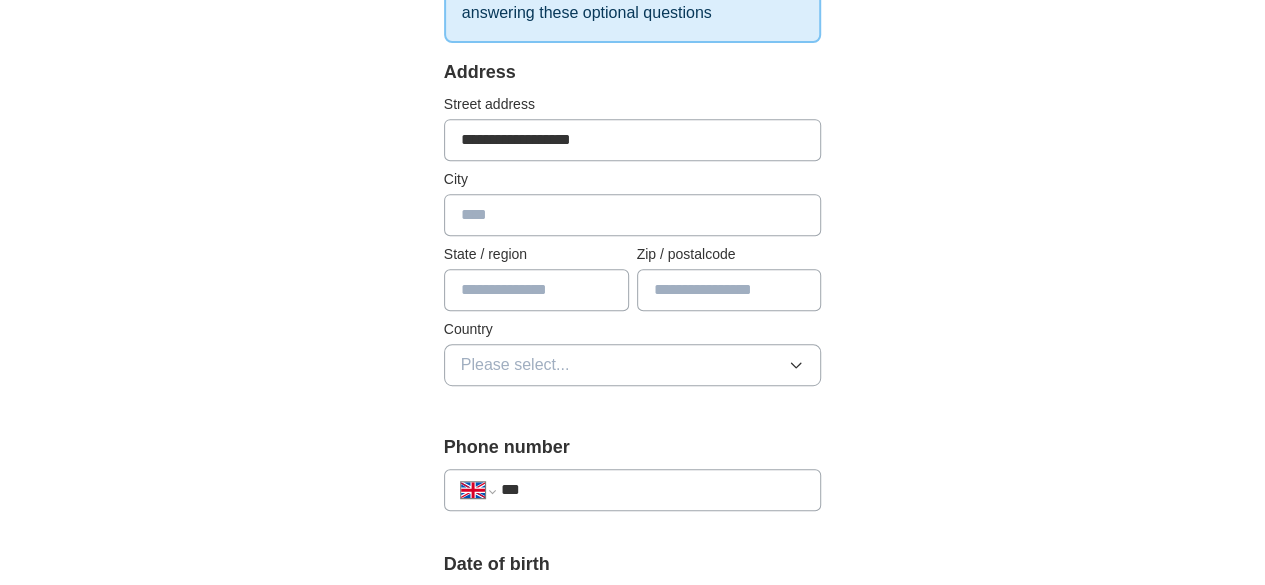type on "**********" 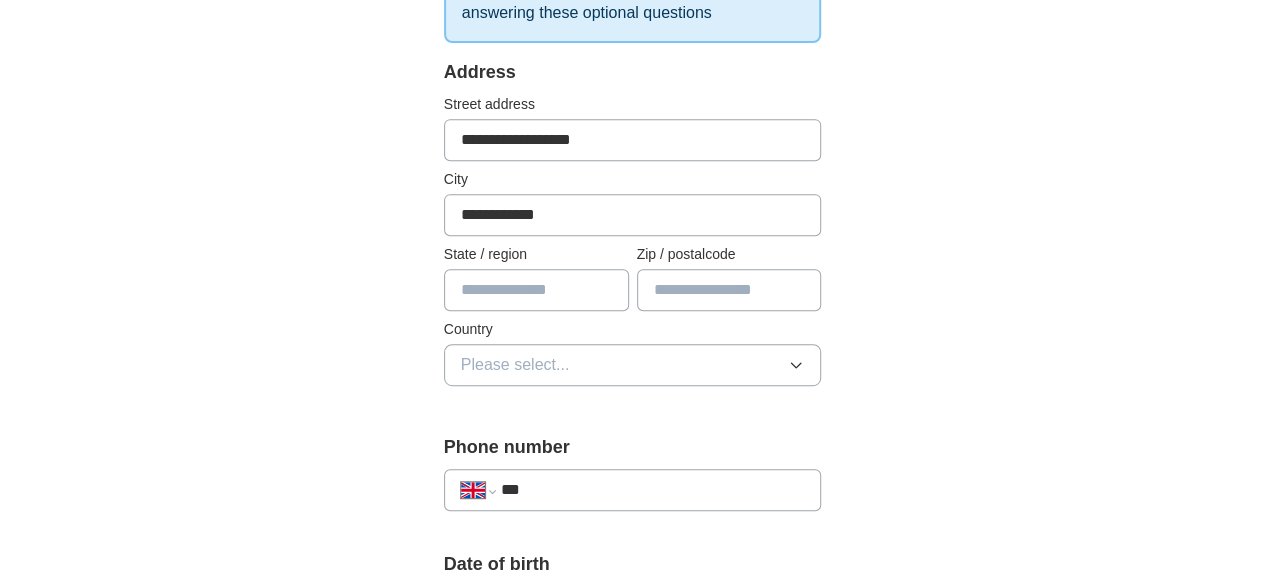 type on "**********" 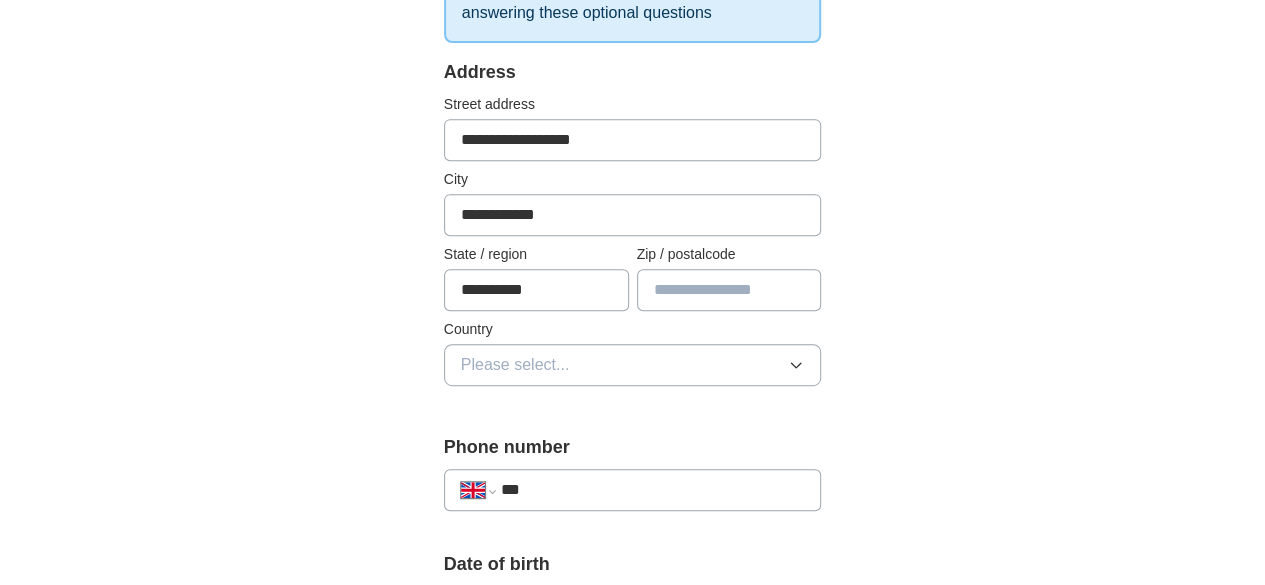 type on "********" 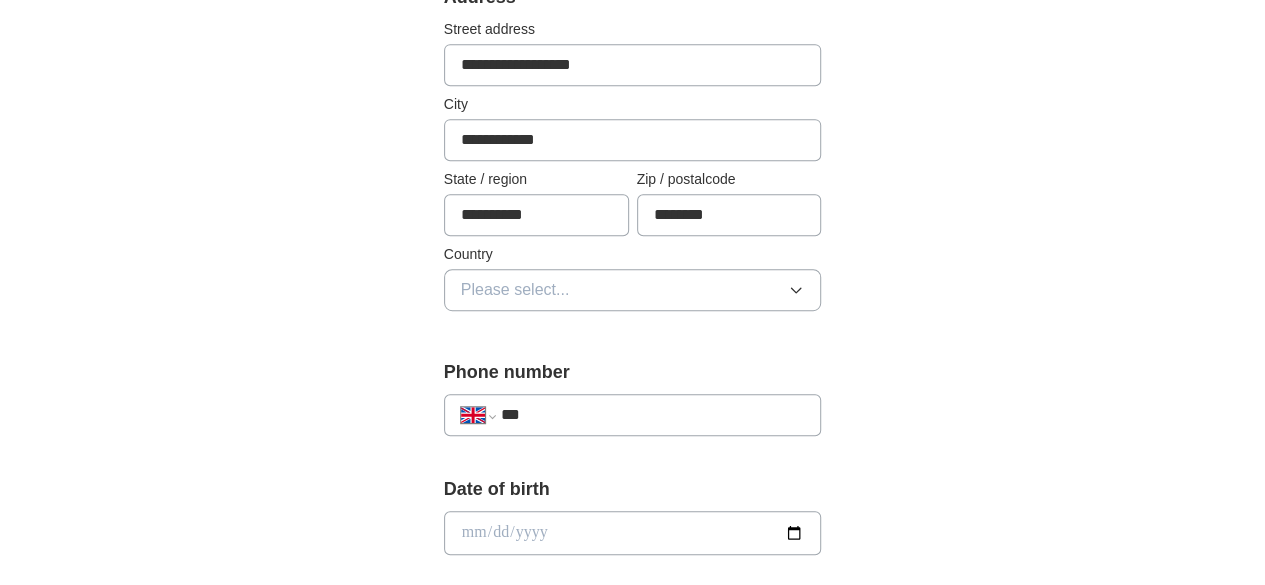 scroll, scrollTop: 500, scrollLeft: 0, axis: vertical 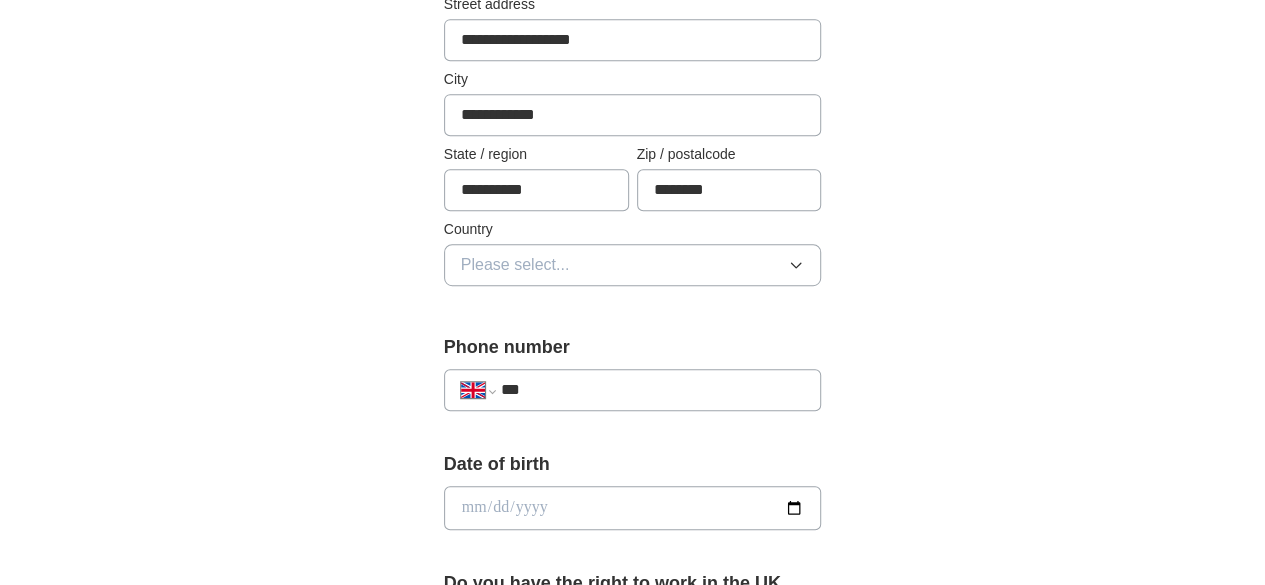 click on "Please select..." at bounding box center (633, 265) 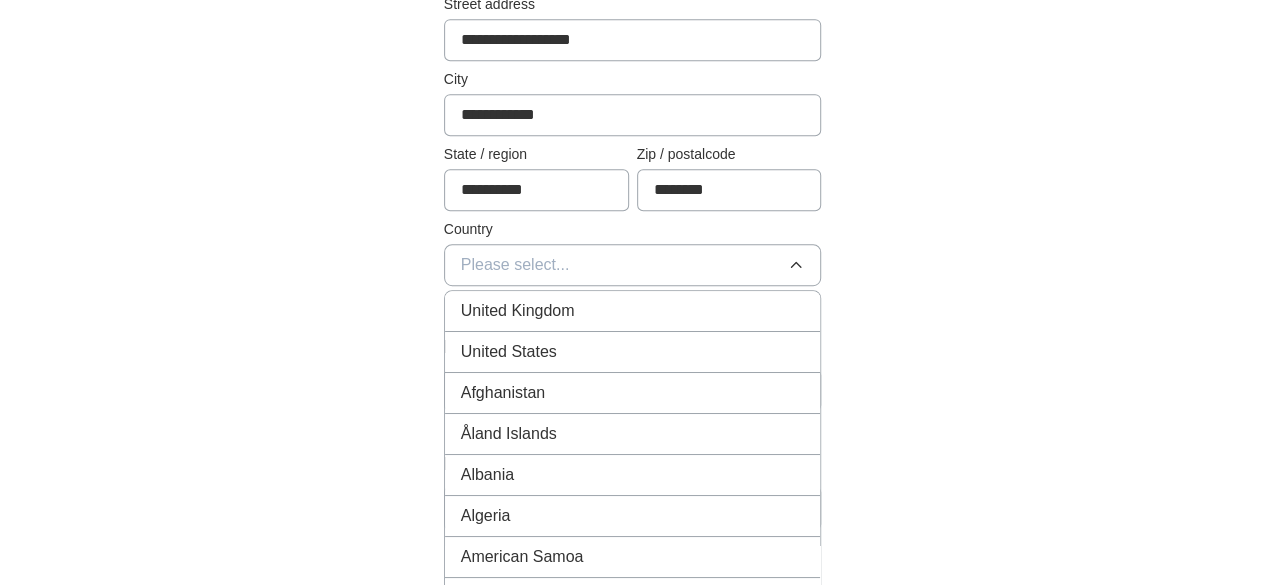 click on "United Kingdom" at bounding box center (633, 311) 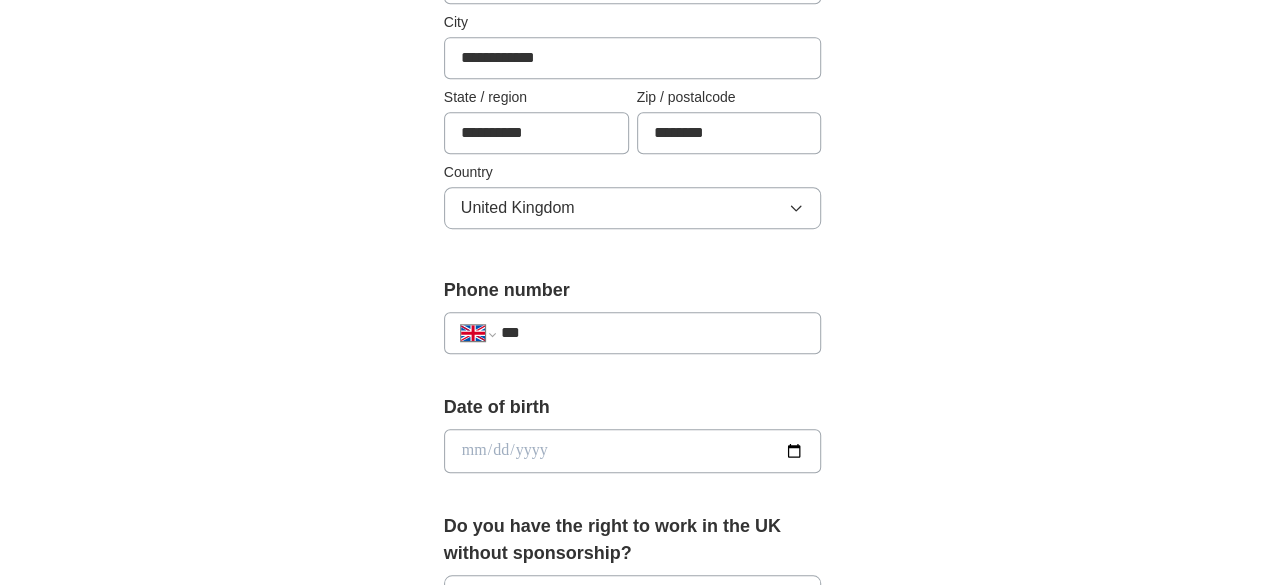 scroll, scrollTop: 700, scrollLeft: 0, axis: vertical 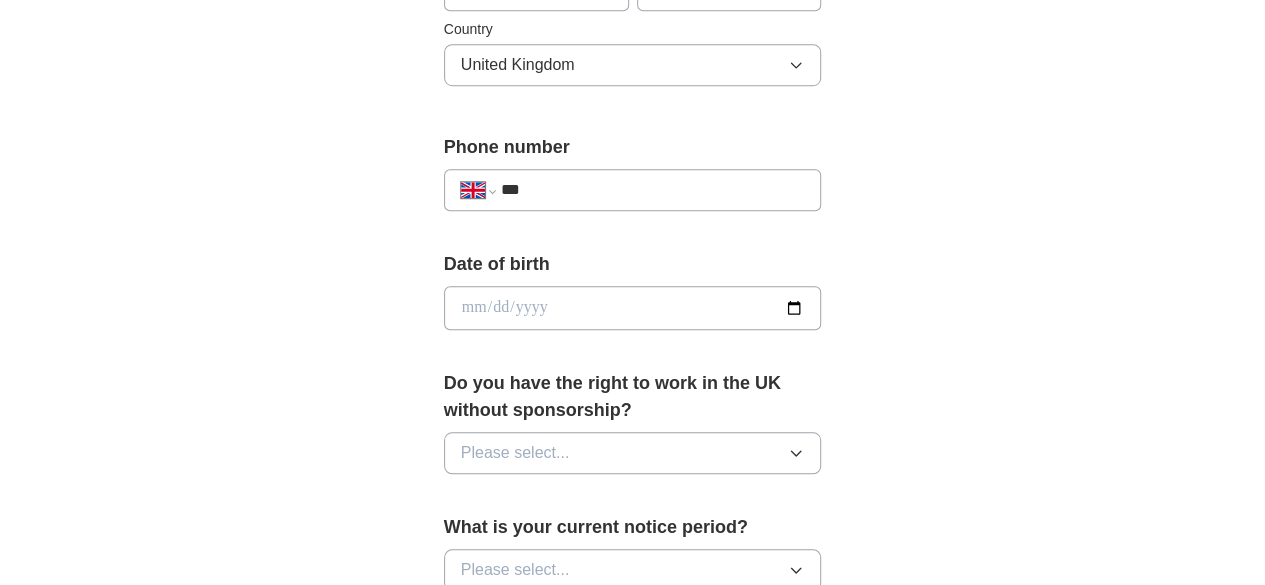 click on "***" at bounding box center (653, 190) 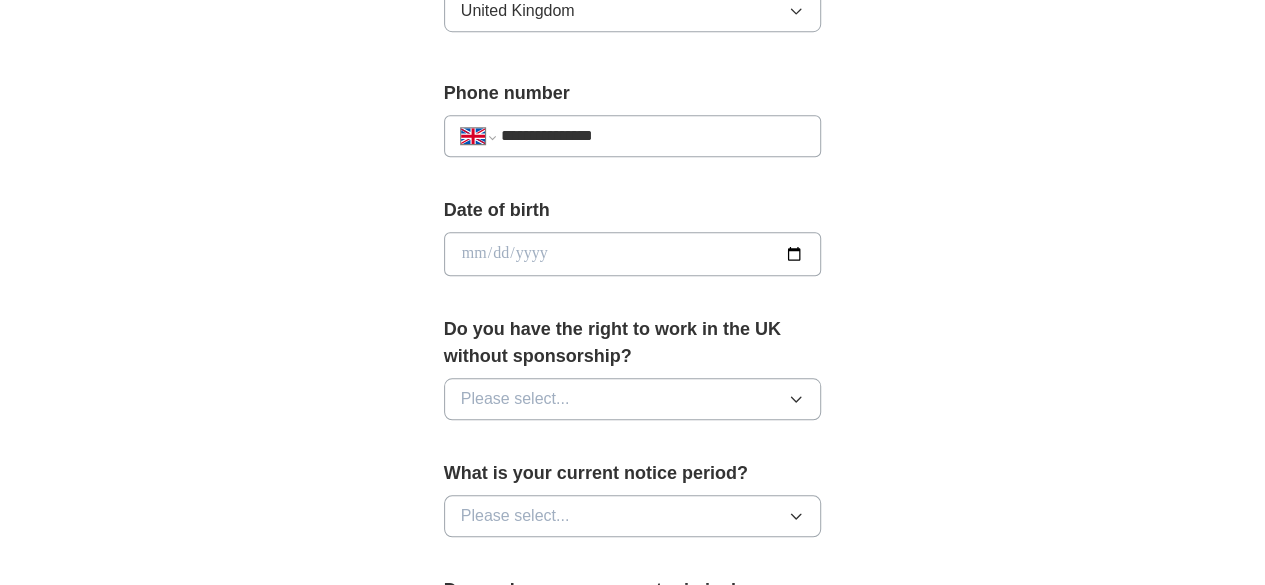 scroll, scrollTop: 800, scrollLeft: 0, axis: vertical 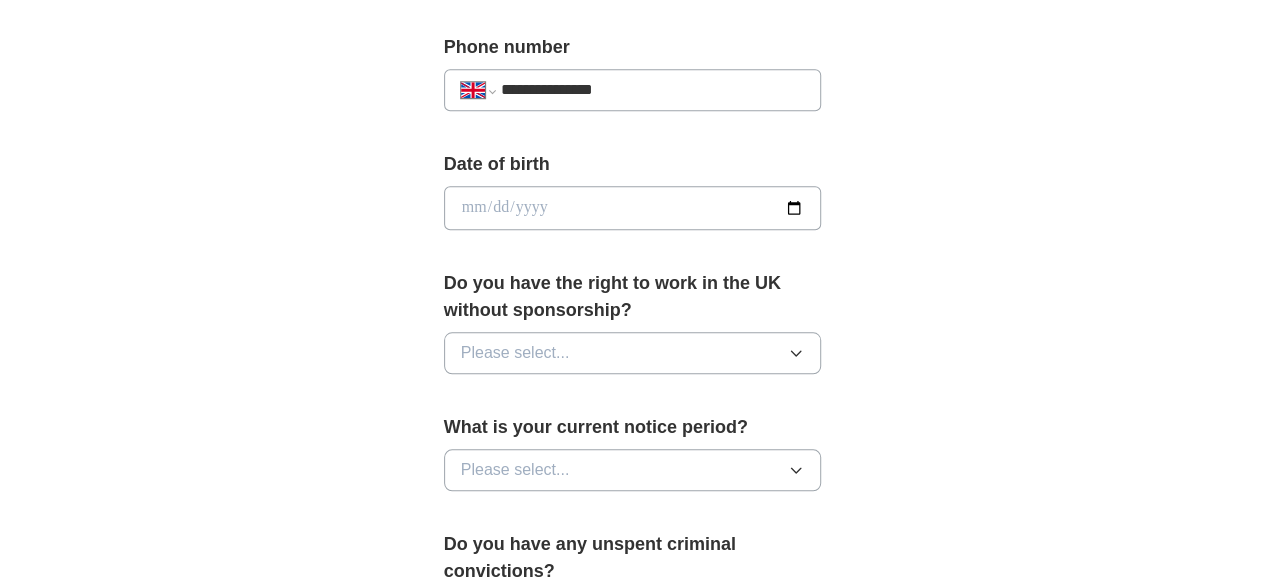 click at bounding box center [633, 208] 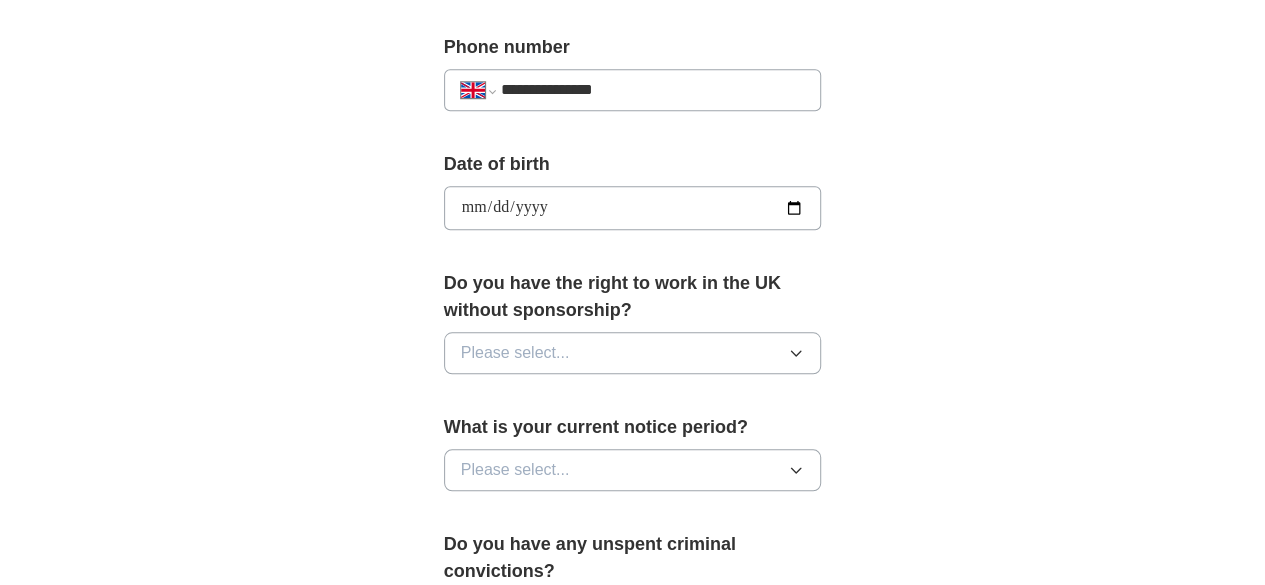type on "**********" 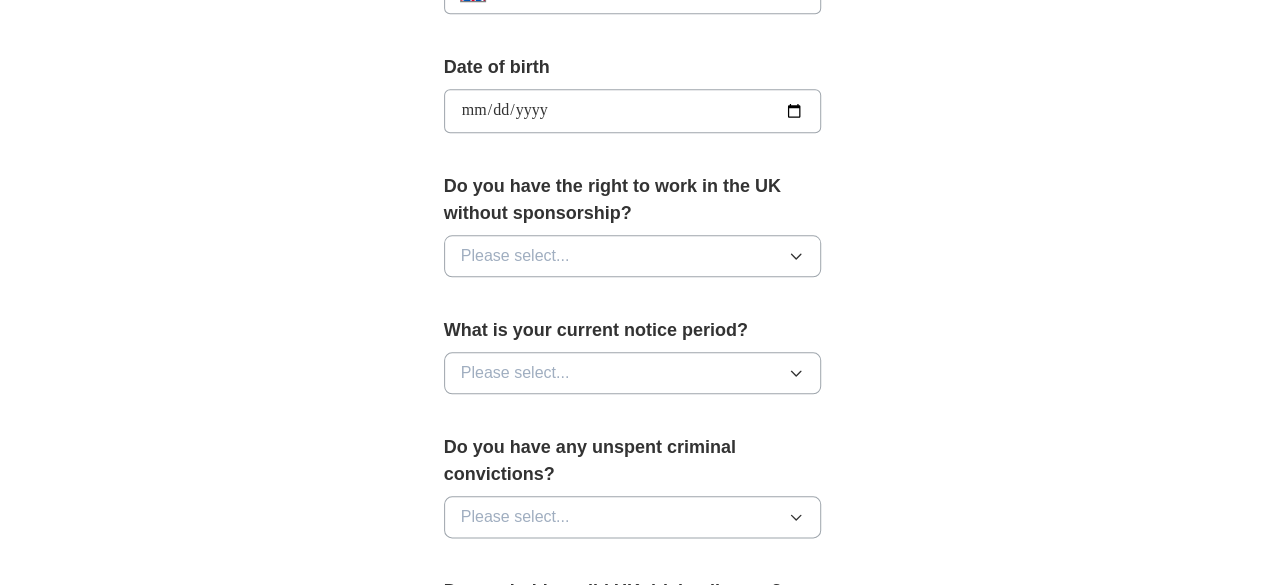 scroll, scrollTop: 900, scrollLeft: 0, axis: vertical 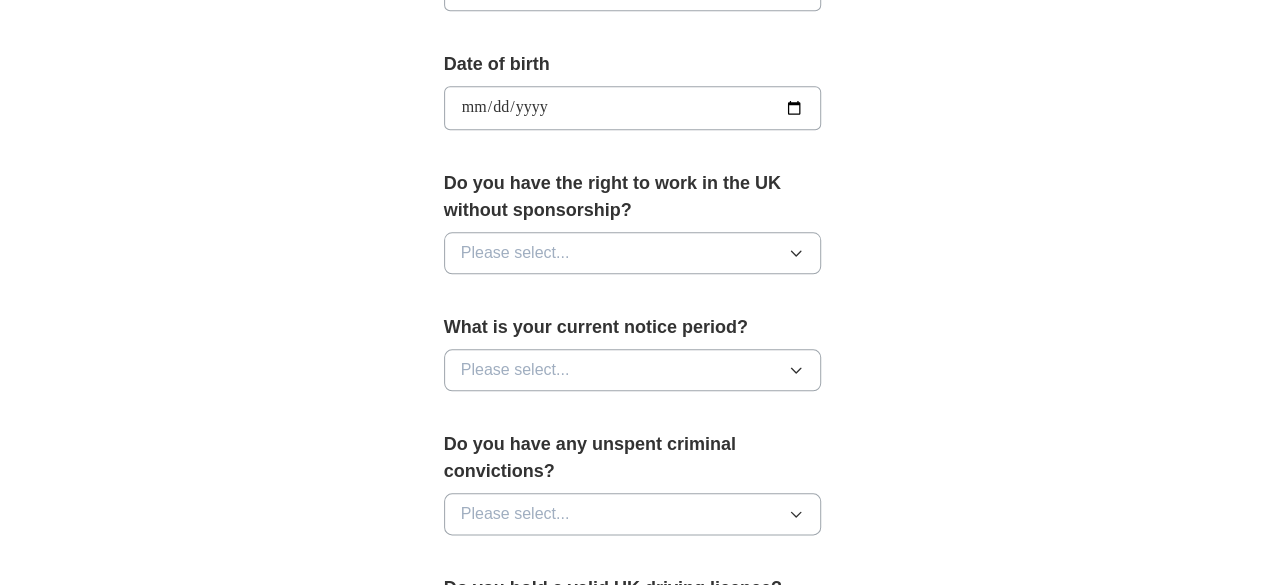 click 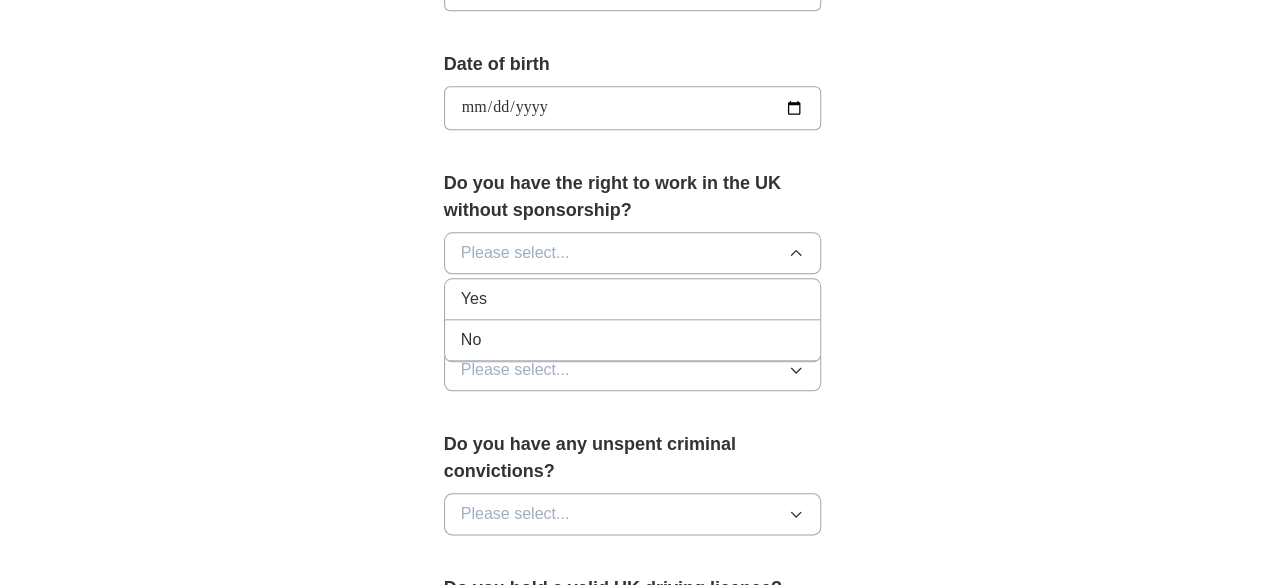 click on "Yes" at bounding box center (633, 299) 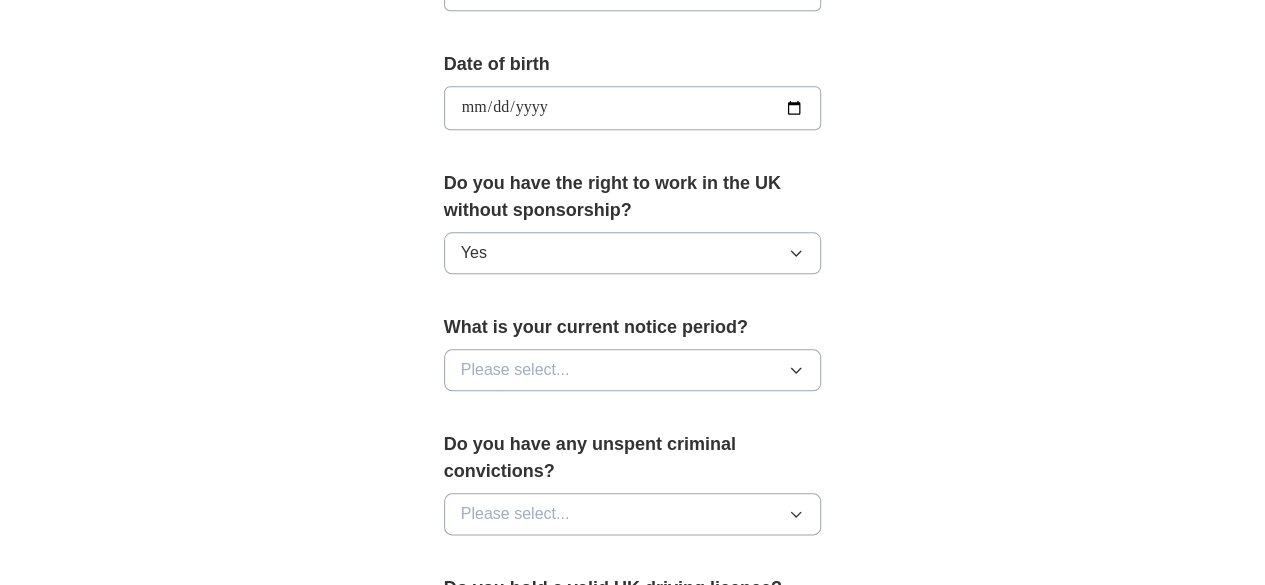 scroll, scrollTop: 1100, scrollLeft: 0, axis: vertical 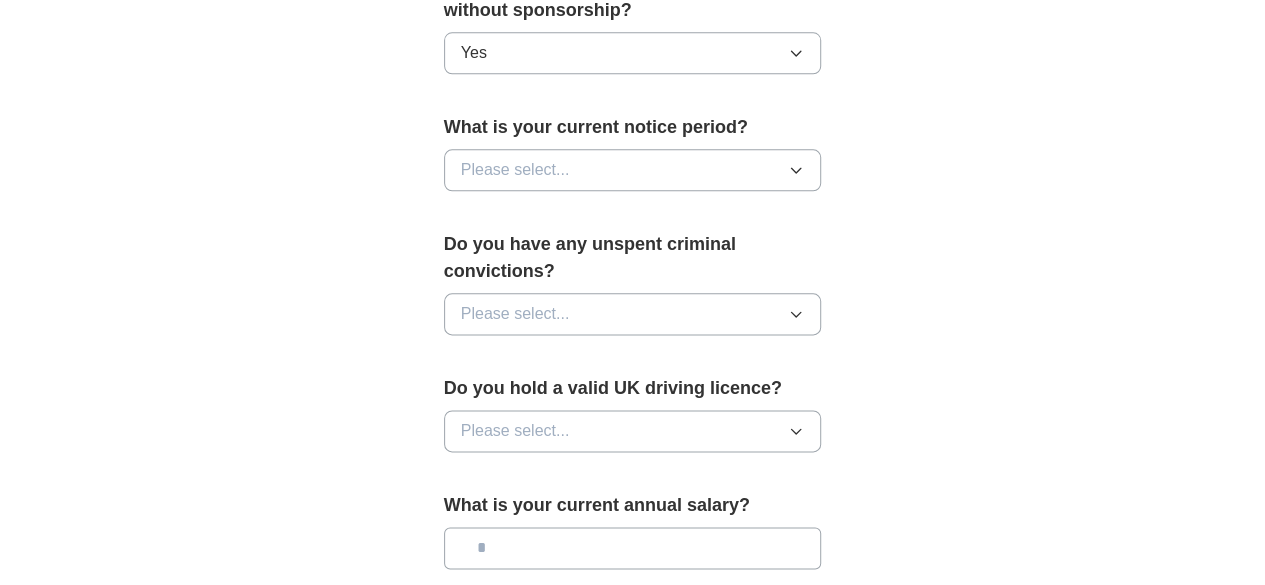 click on "Please select..." at bounding box center (633, 170) 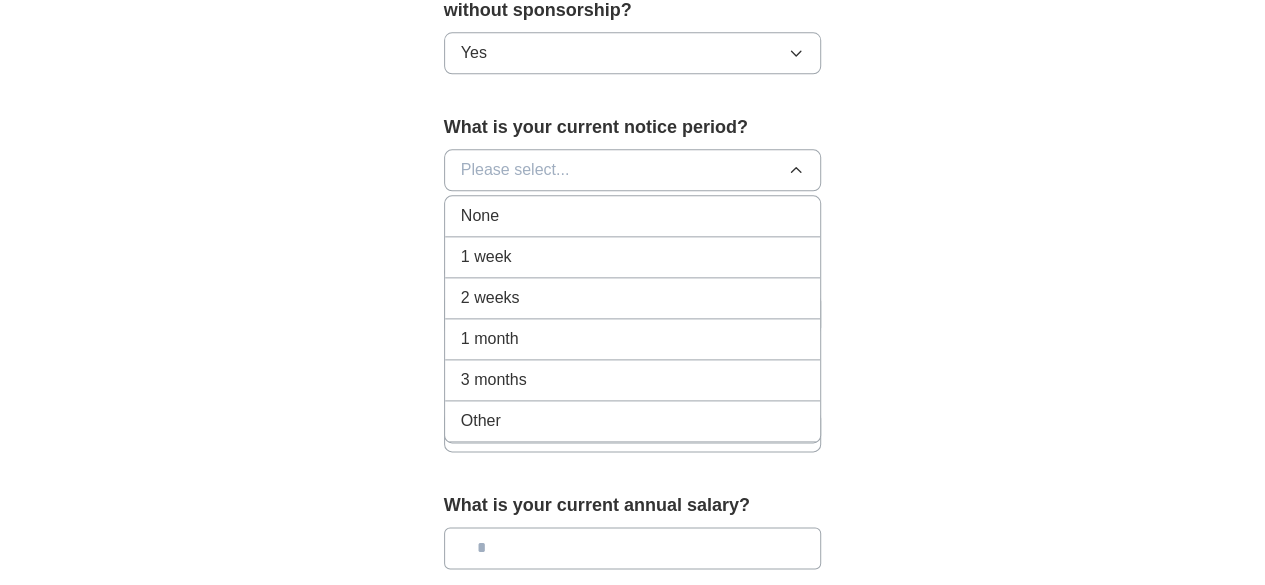 click on "Other" at bounding box center [633, 421] 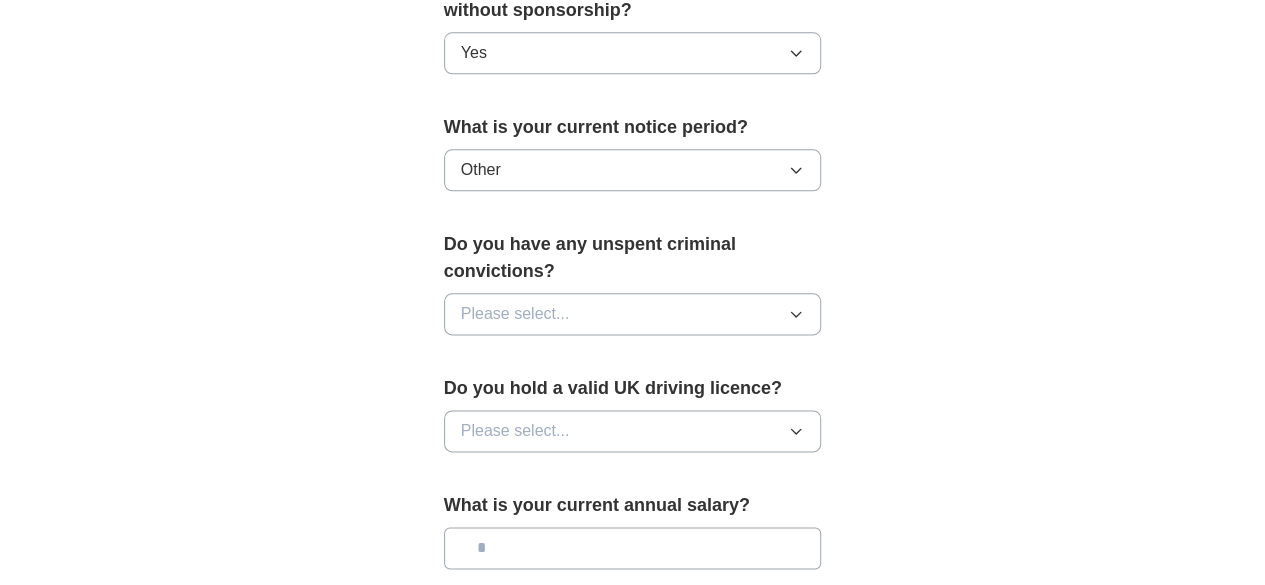 click on "Other" at bounding box center [633, 170] 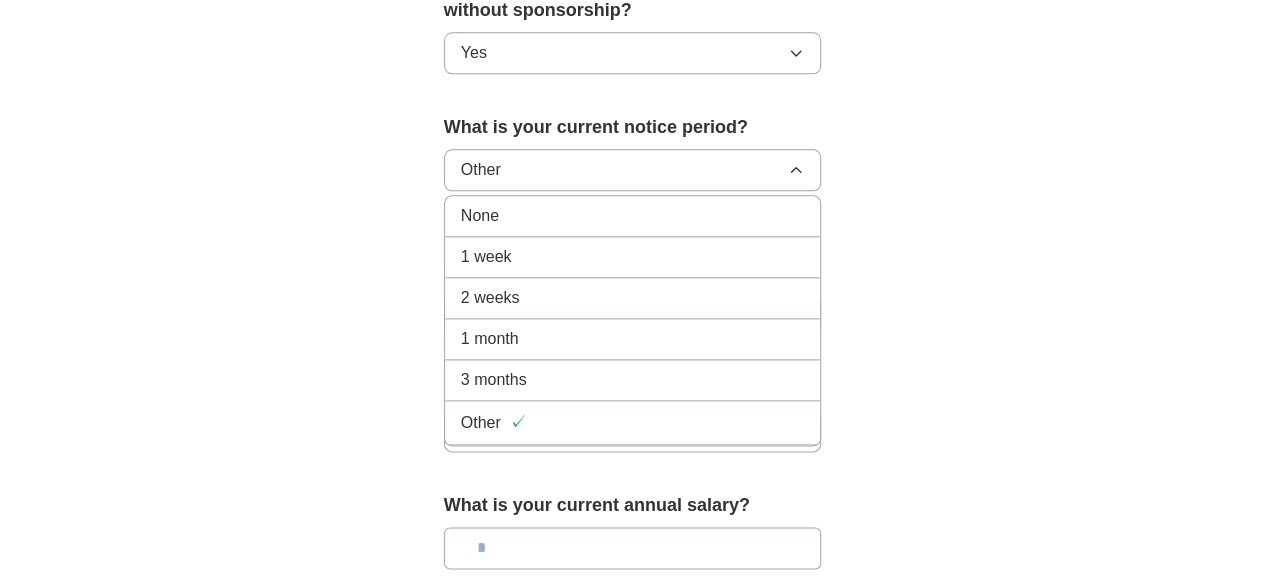 click on "1 week" at bounding box center [633, 257] 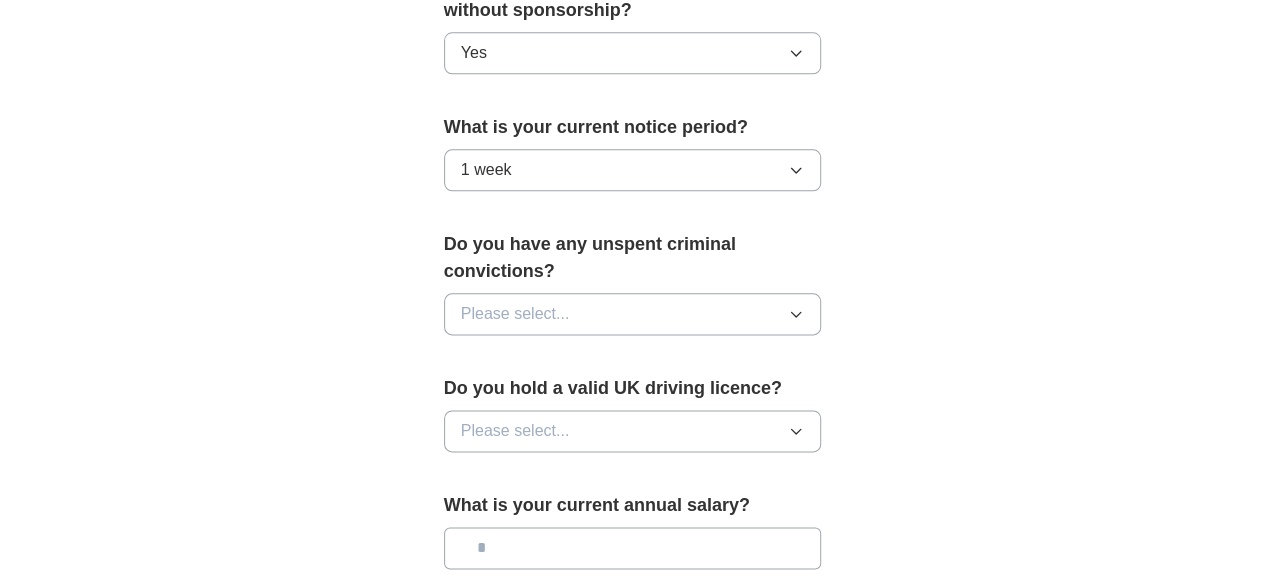 click 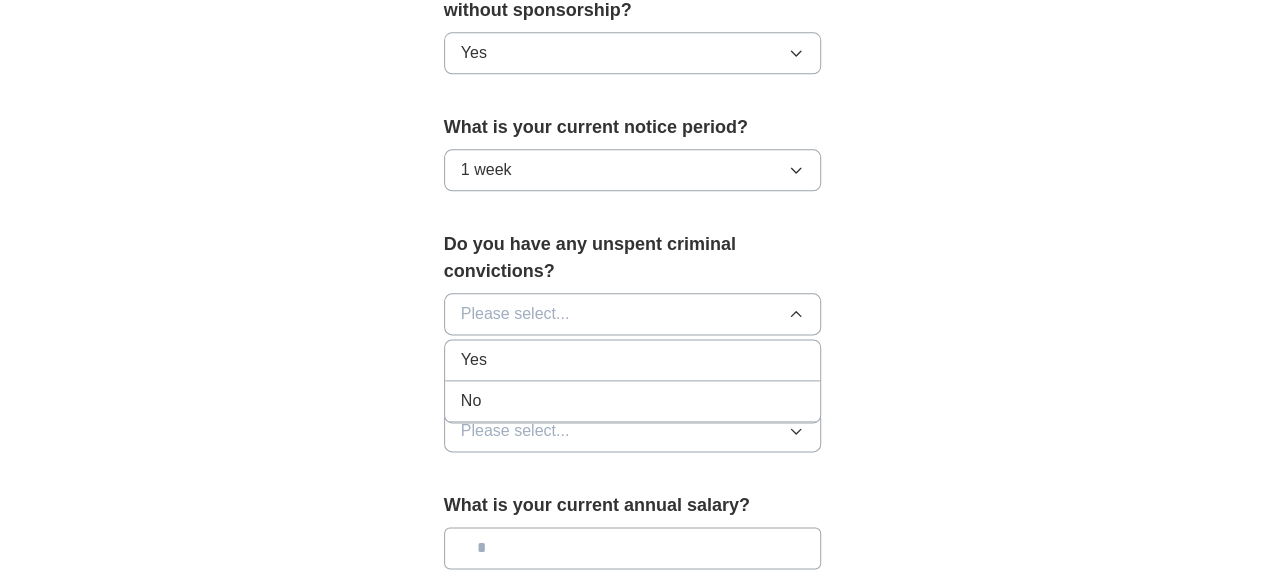 click on "No" at bounding box center (633, 401) 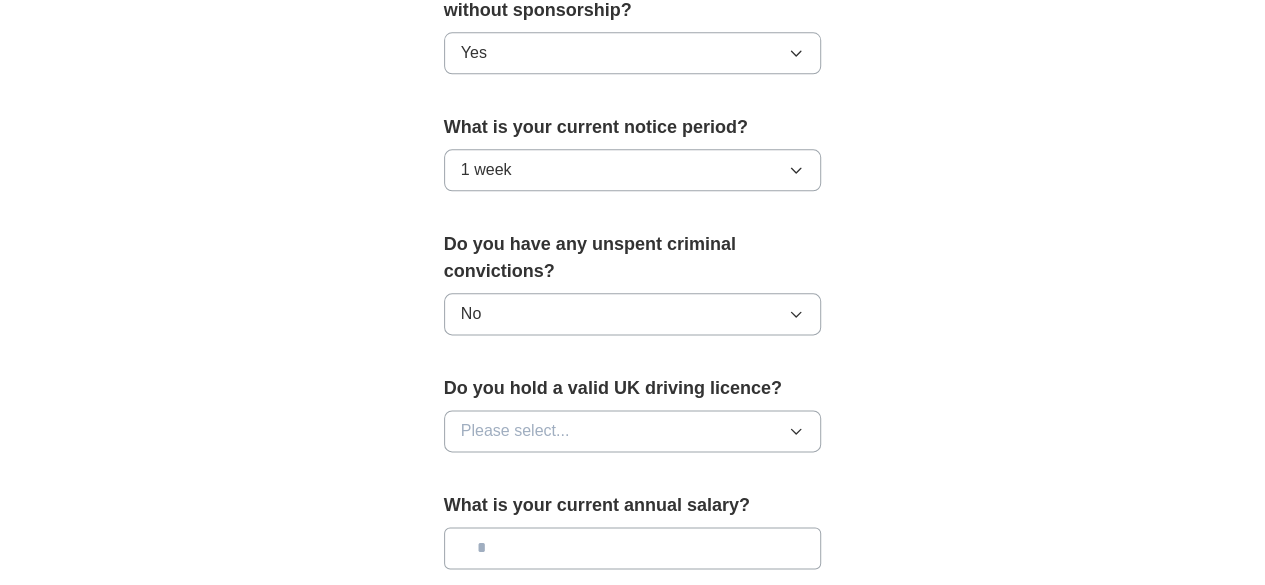 scroll, scrollTop: 1200, scrollLeft: 0, axis: vertical 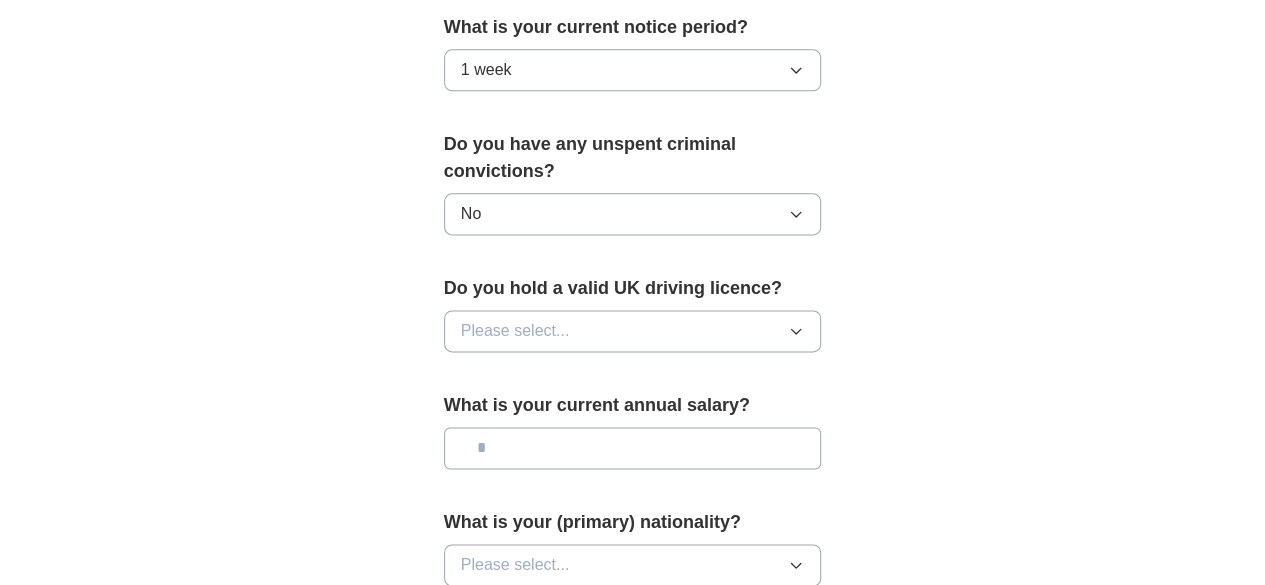 click 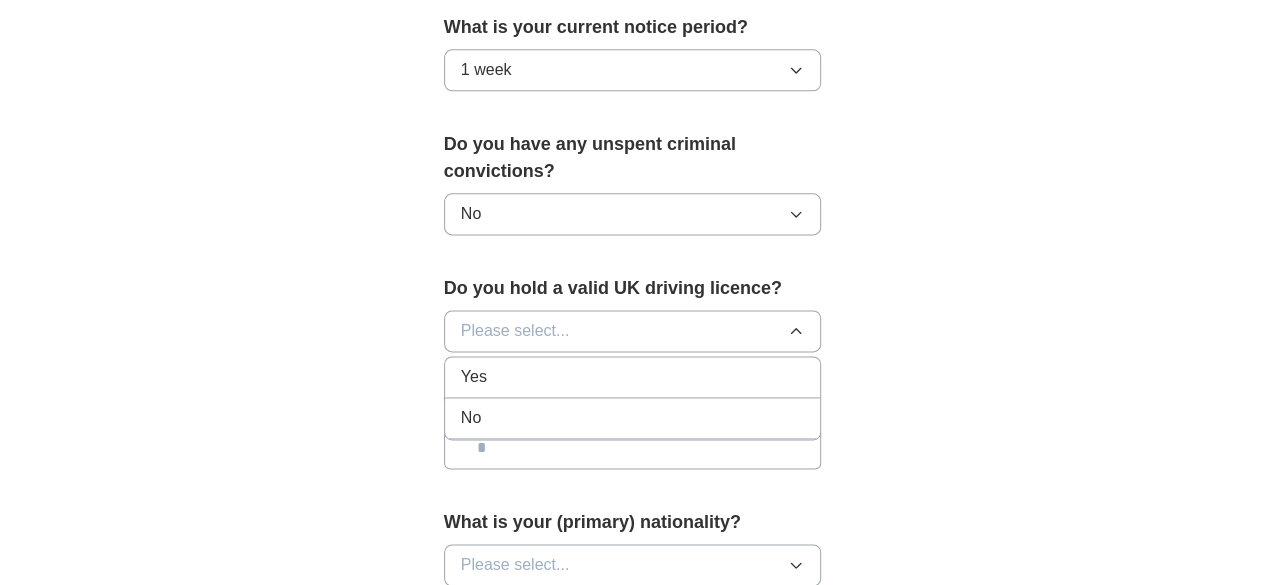 click on "No" at bounding box center [633, 418] 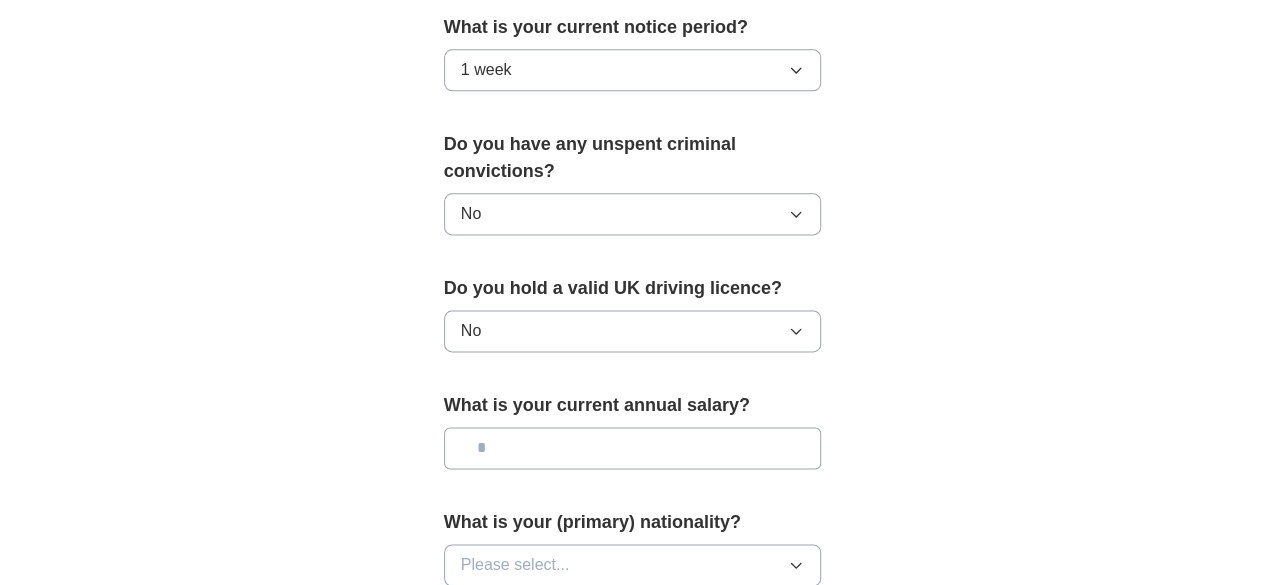 scroll, scrollTop: 1300, scrollLeft: 0, axis: vertical 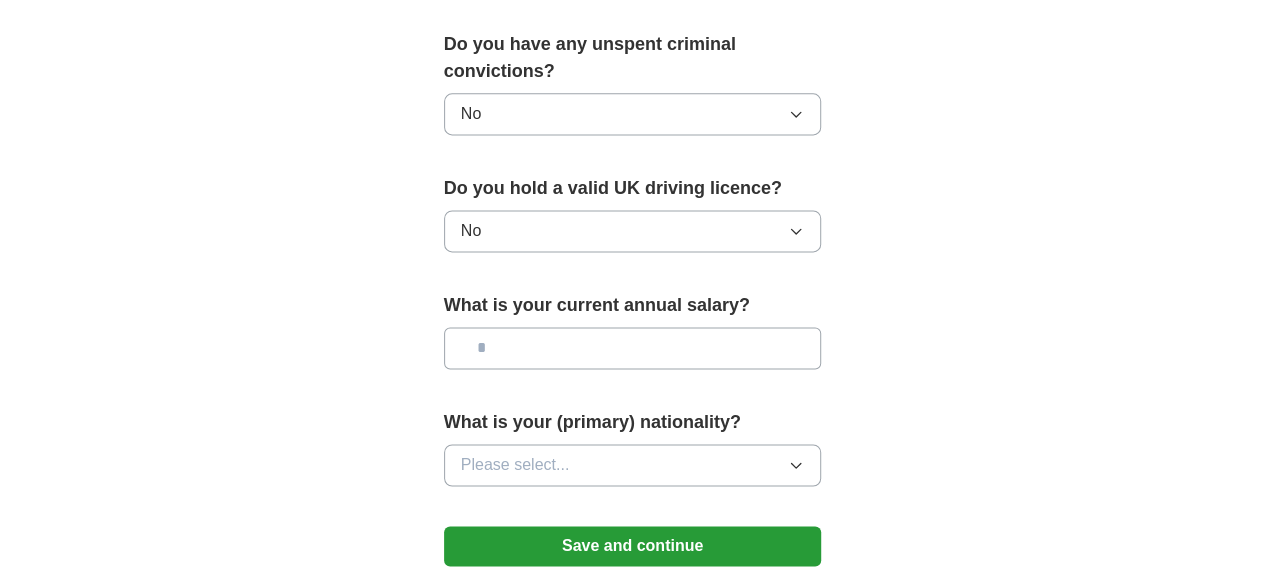 click at bounding box center (633, 348) 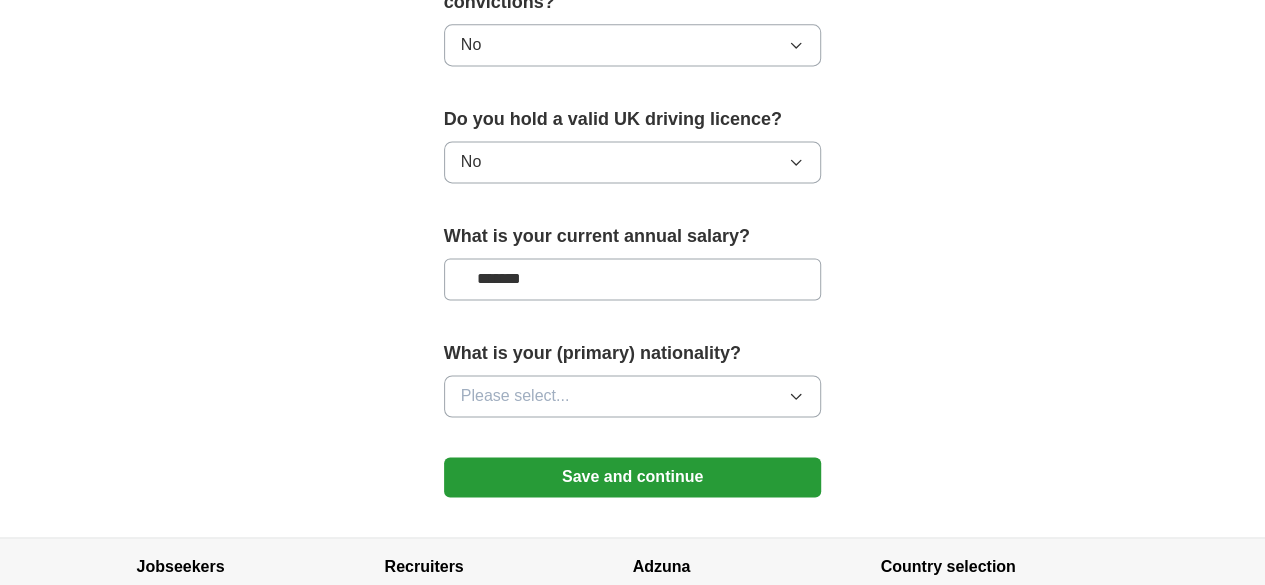 scroll, scrollTop: 1400, scrollLeft: 0, axis: vertical 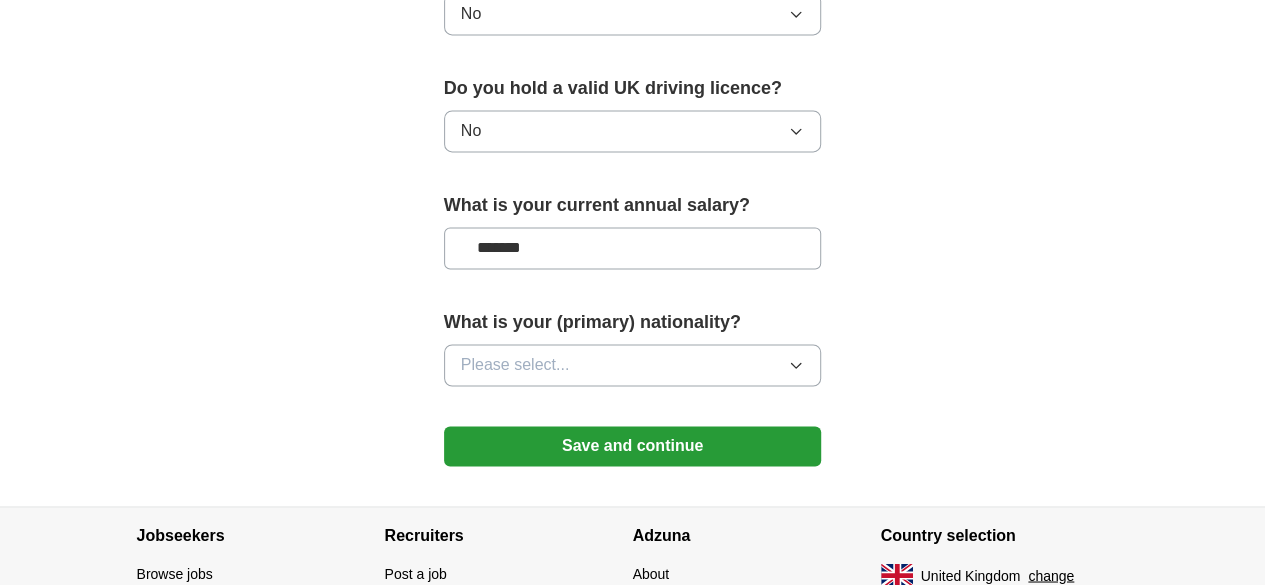type on "*******" 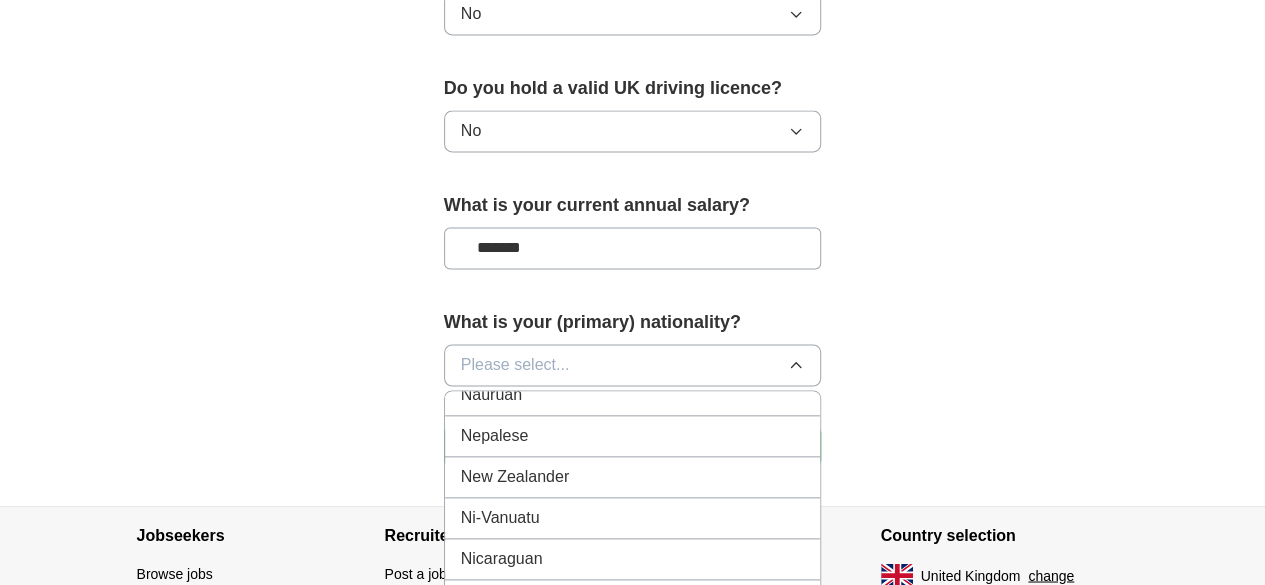 scroll, scrollTop: 5200, scrollLeft: 0, axis: vertical 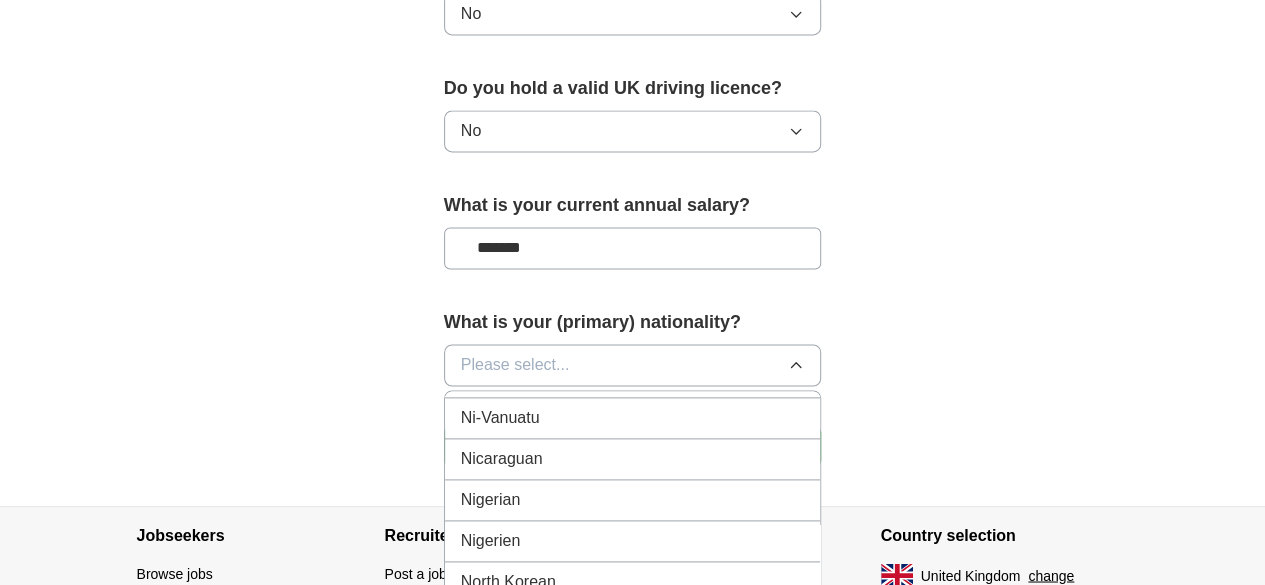 click on "Nigerian" at bounding box center (633, 500) 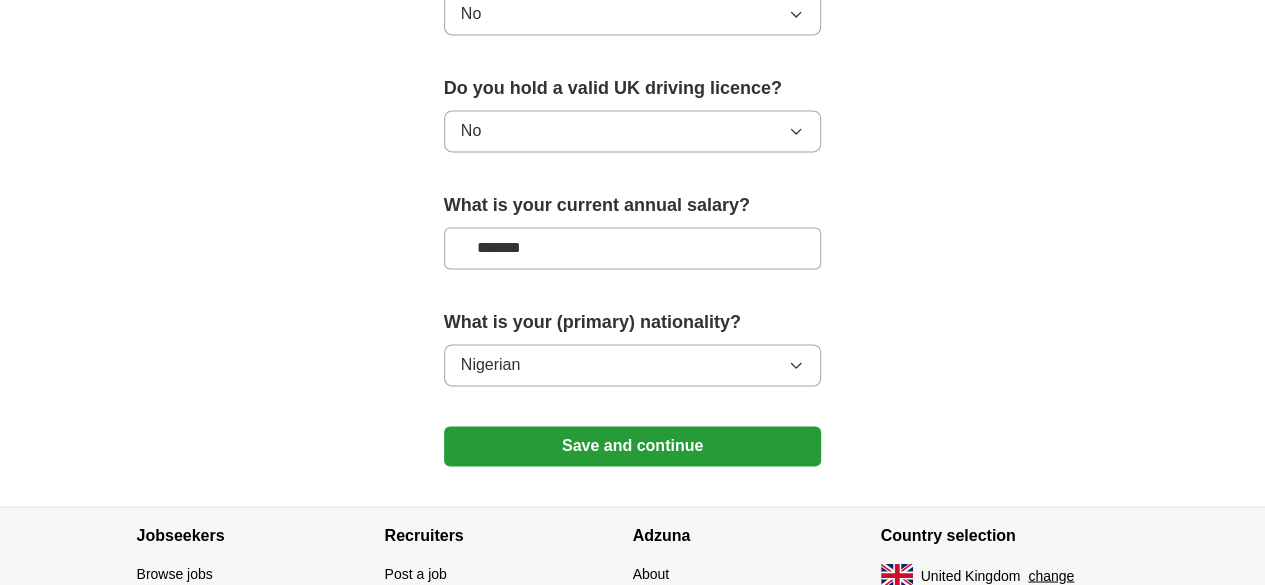 click on "Save and continue" at bounding box center (633, 446) 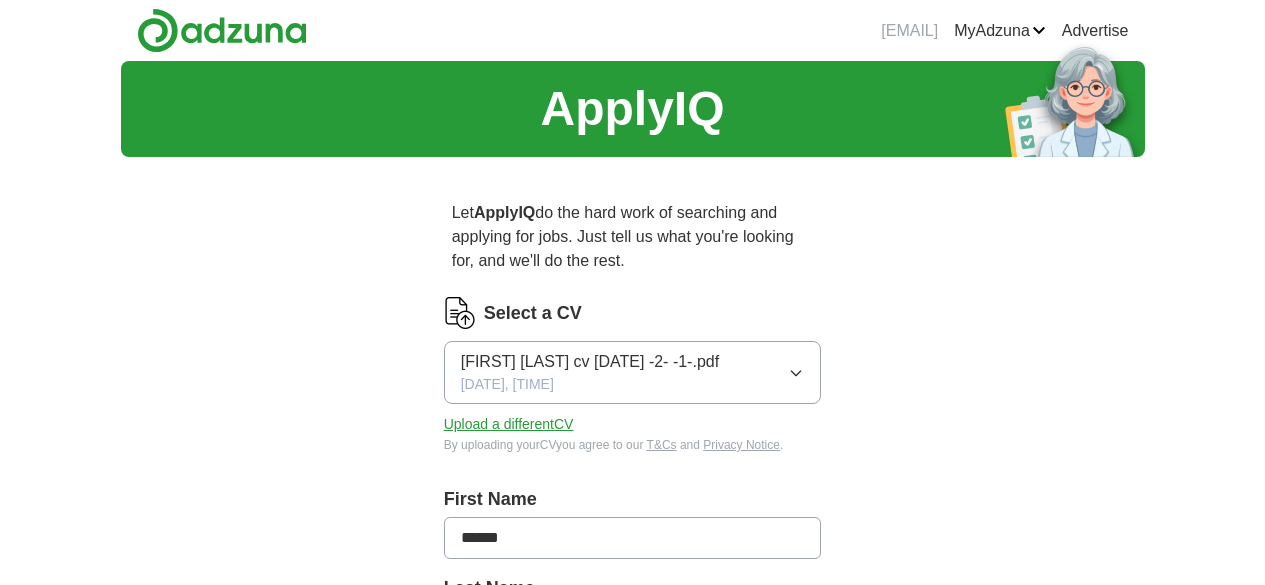 scroll, scrollTop: 0, scrollLeft: 0, axis: both 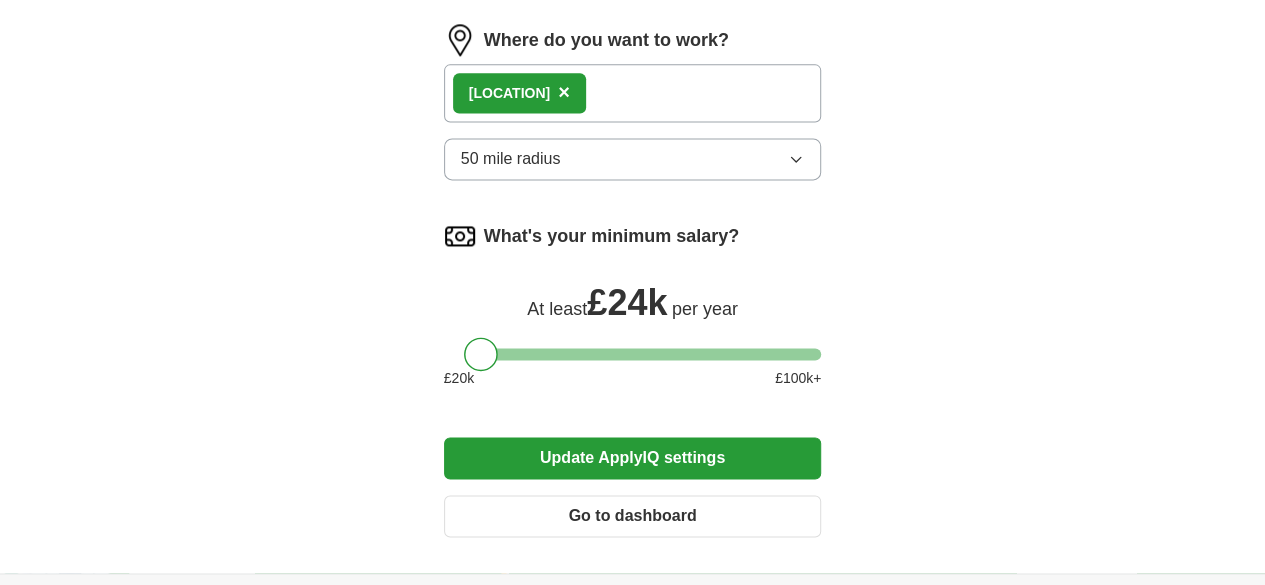 click at bounding box center (633, 354) 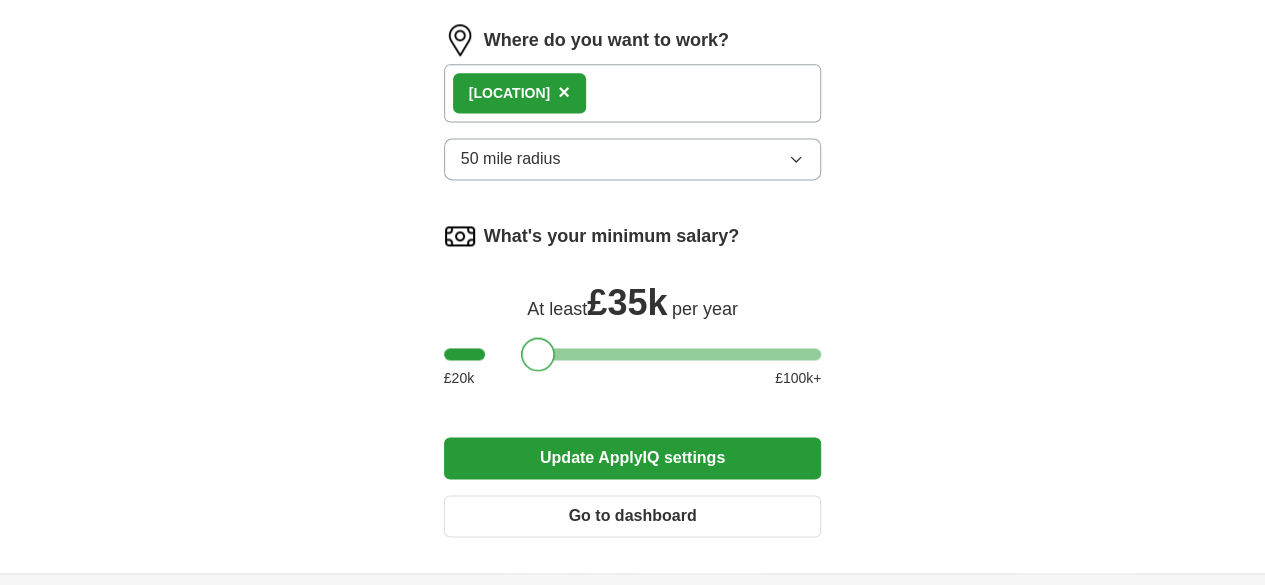 click at bounding box center [633, 354] 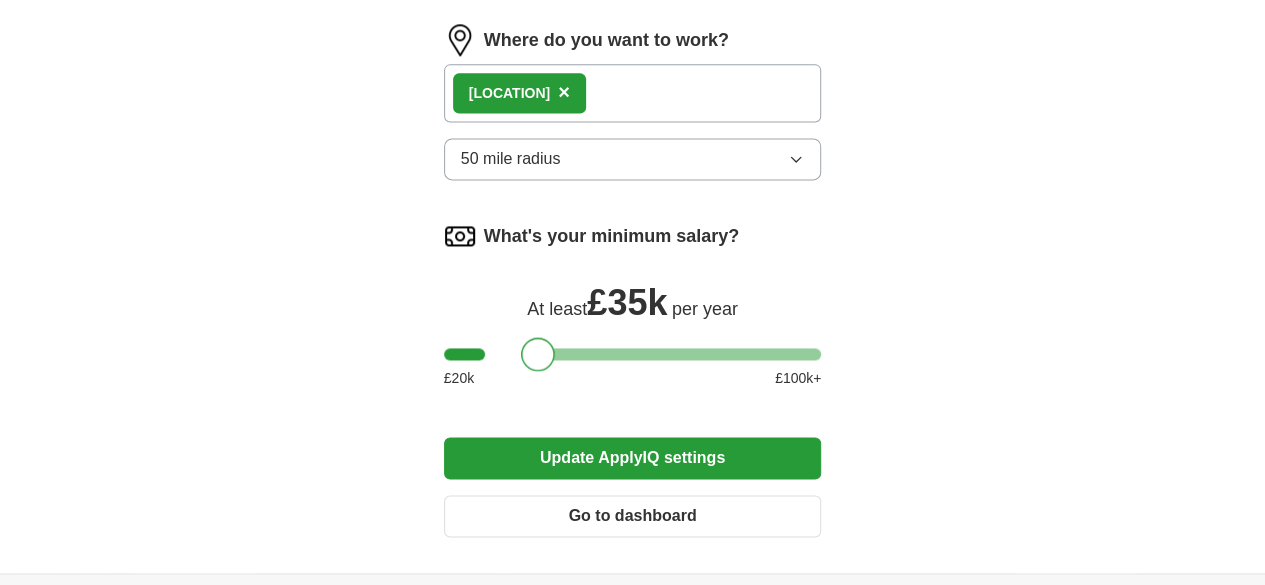 click on "Go to dashboard" at bounding box center (633, 516) 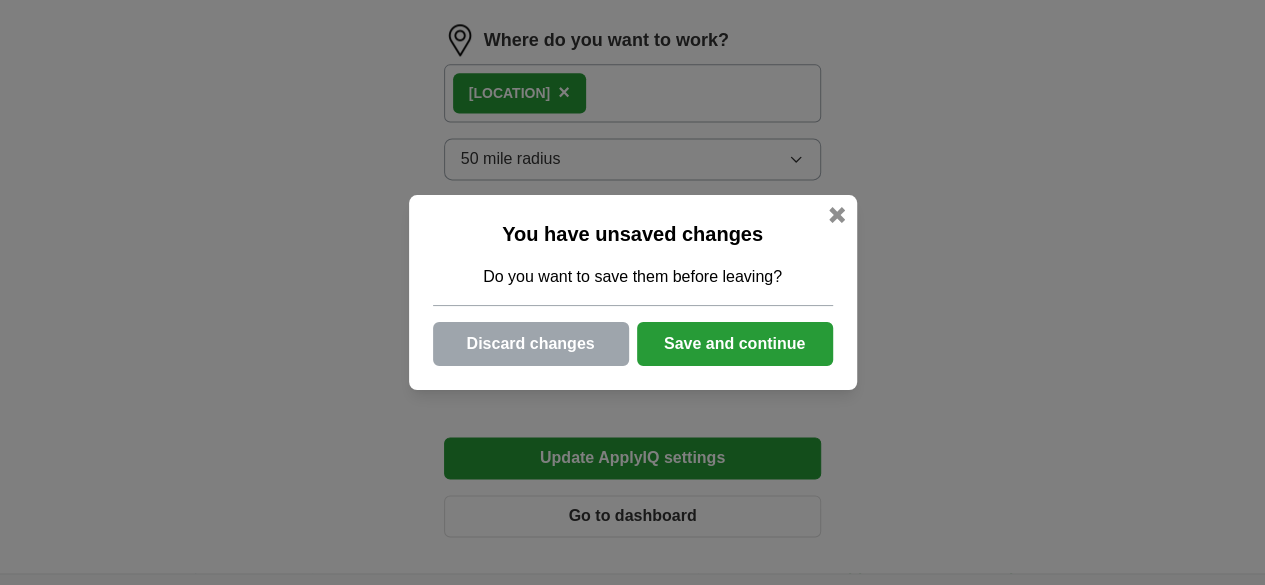 click on "Save and continue" at bounding box center [735, 344] 